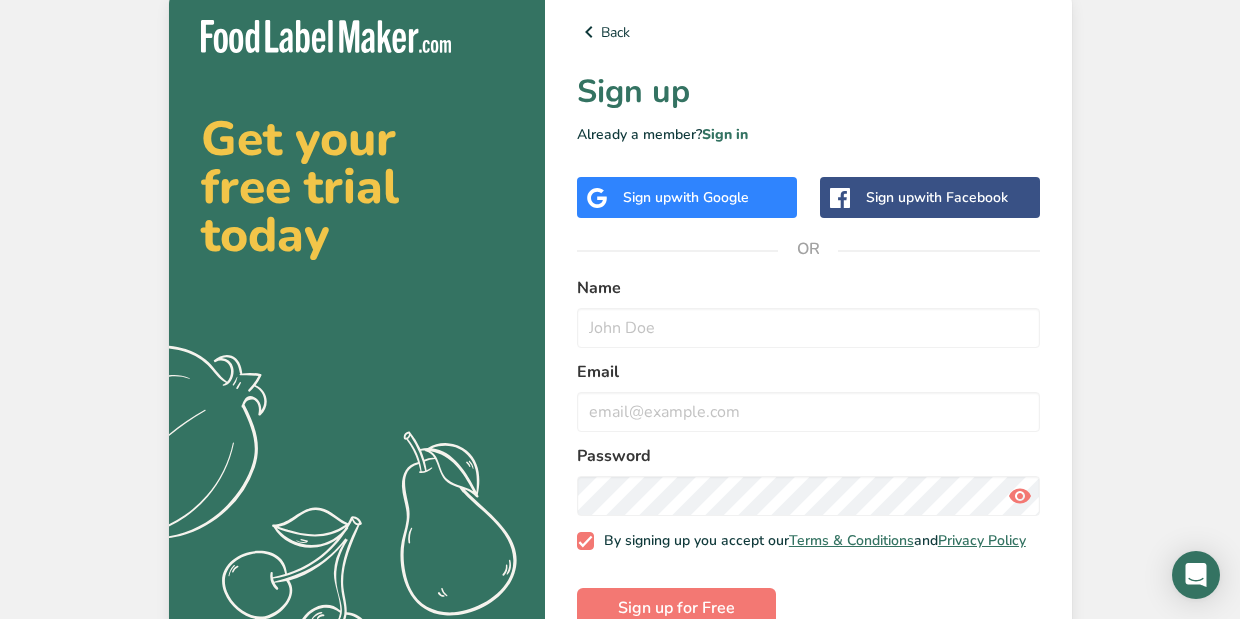 scroll, scrollTop: 51, scrollLeft: 0, axis: vertical 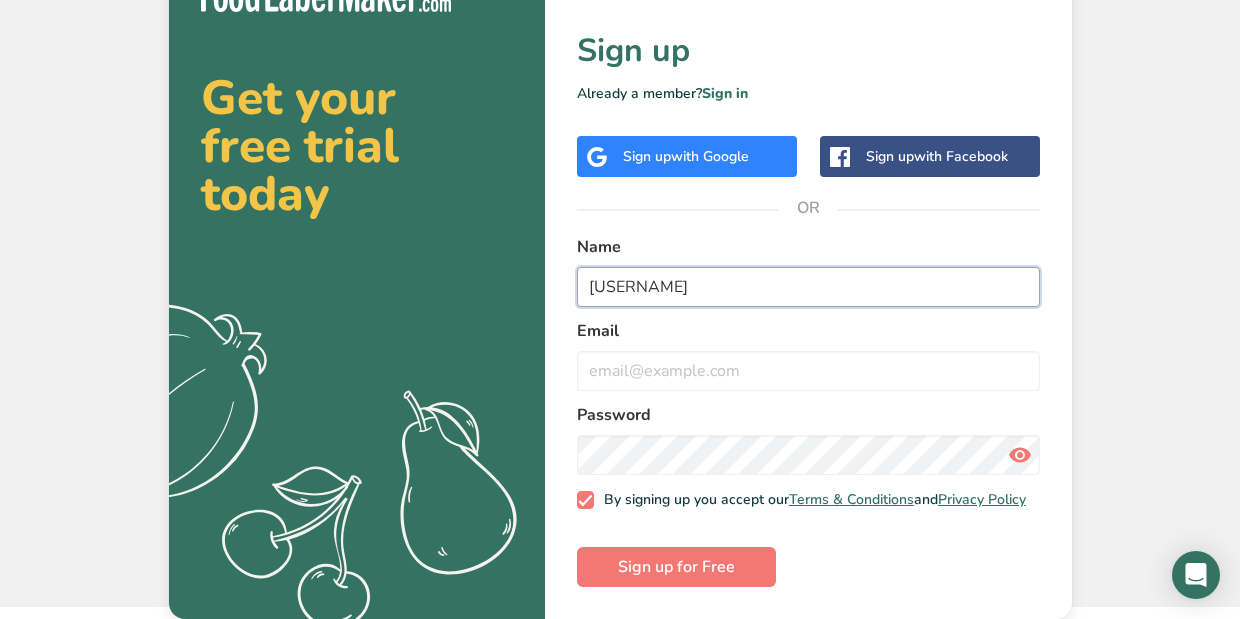 type on "[USERNAME]" 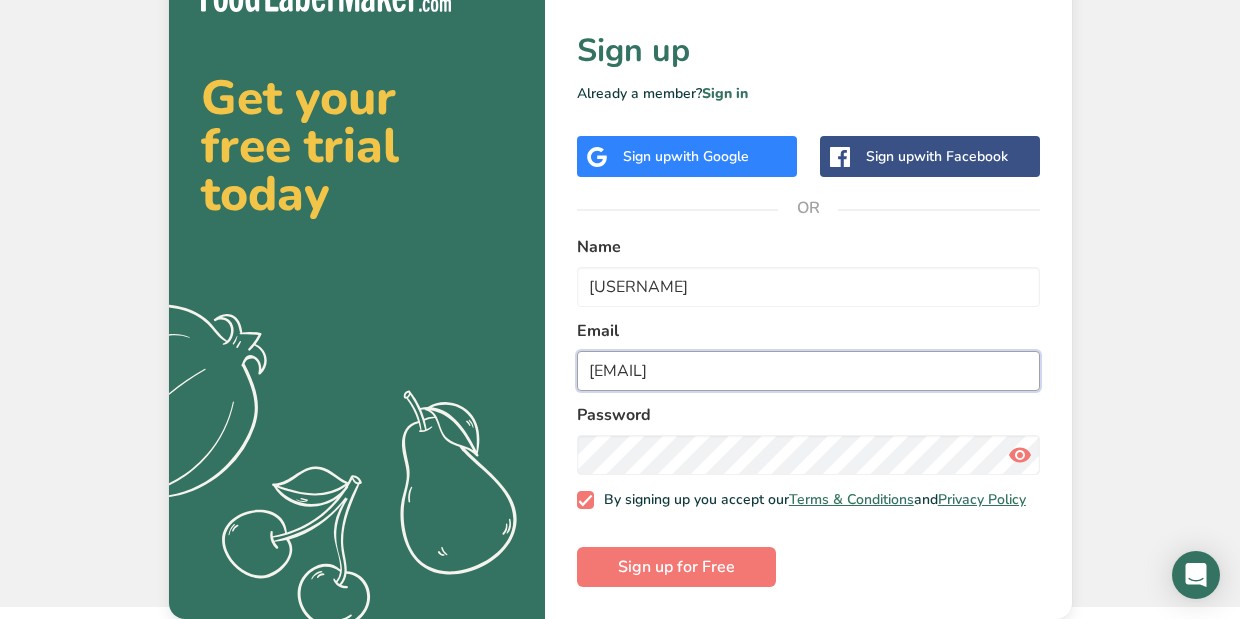 type on "[EMAIL]" 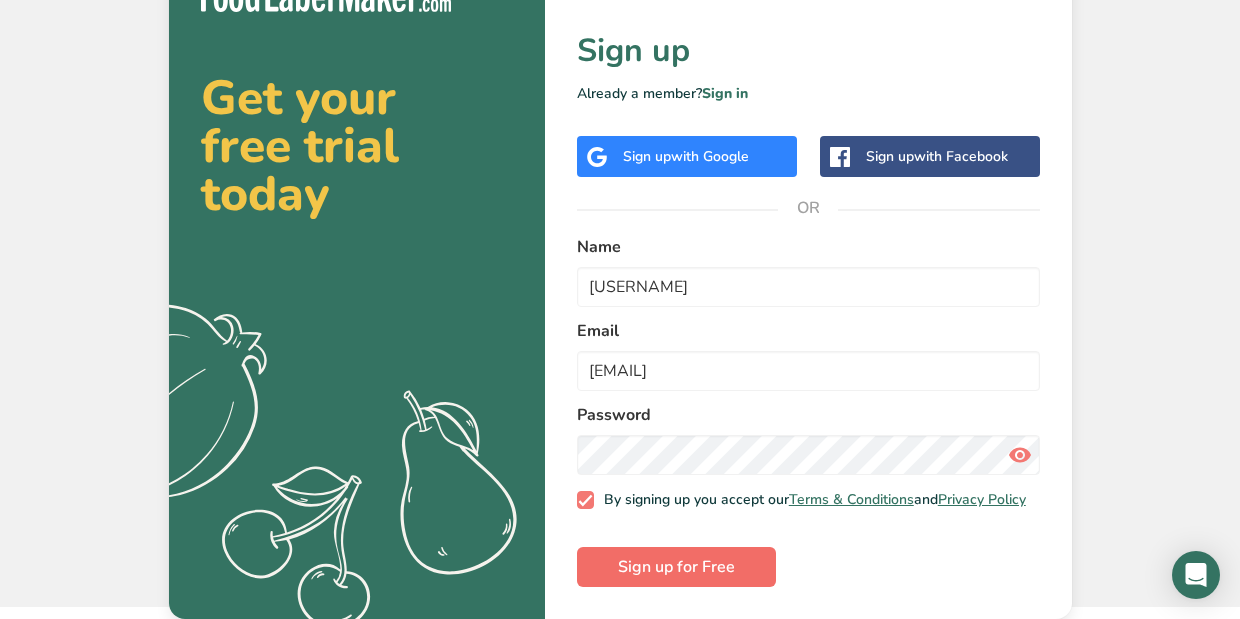 click on "Sign up for Free" at bounding box center (676, 567) 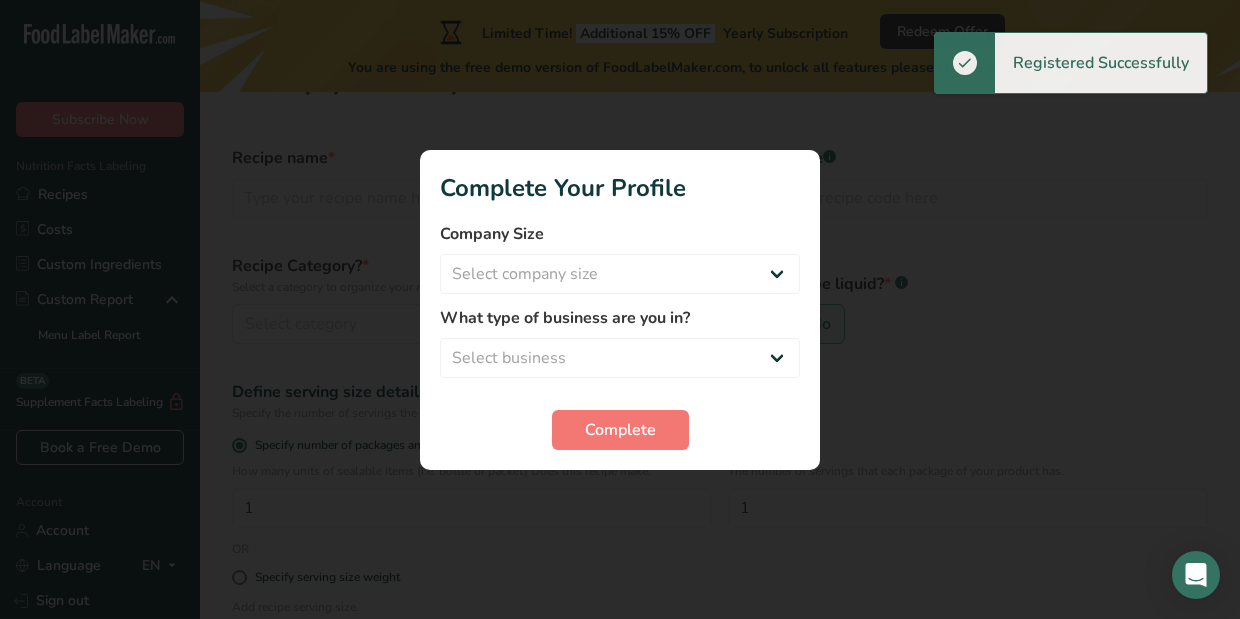scroll, scrollTop: 0, scrollLeft: 0, axis: both 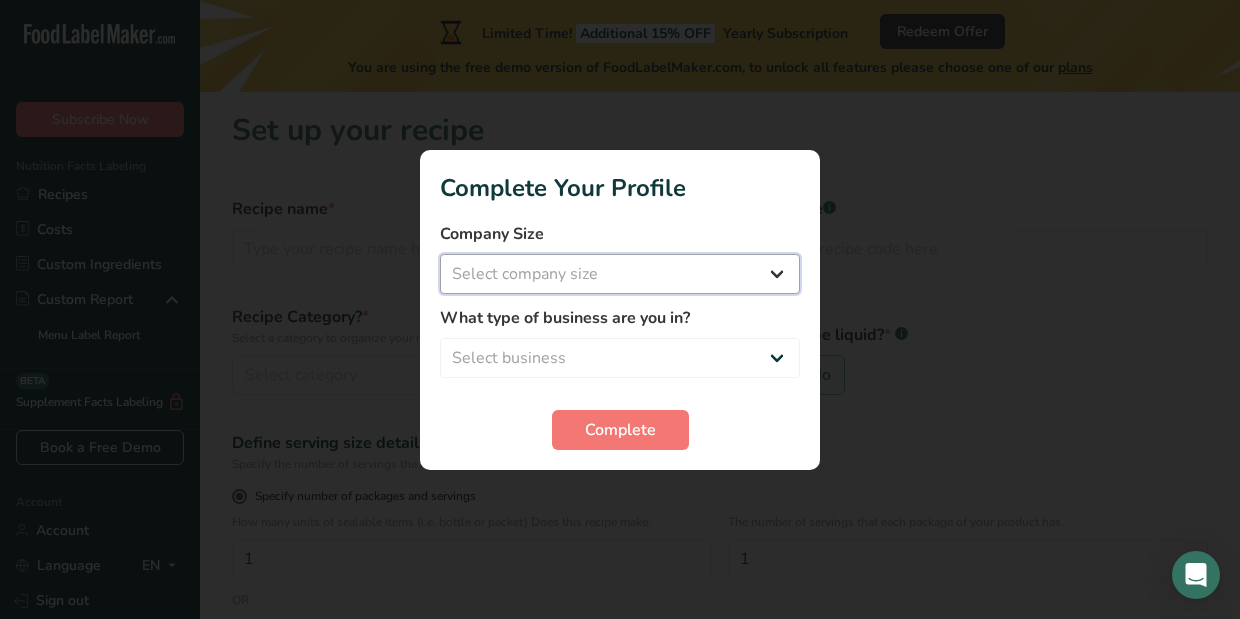 select on "2" 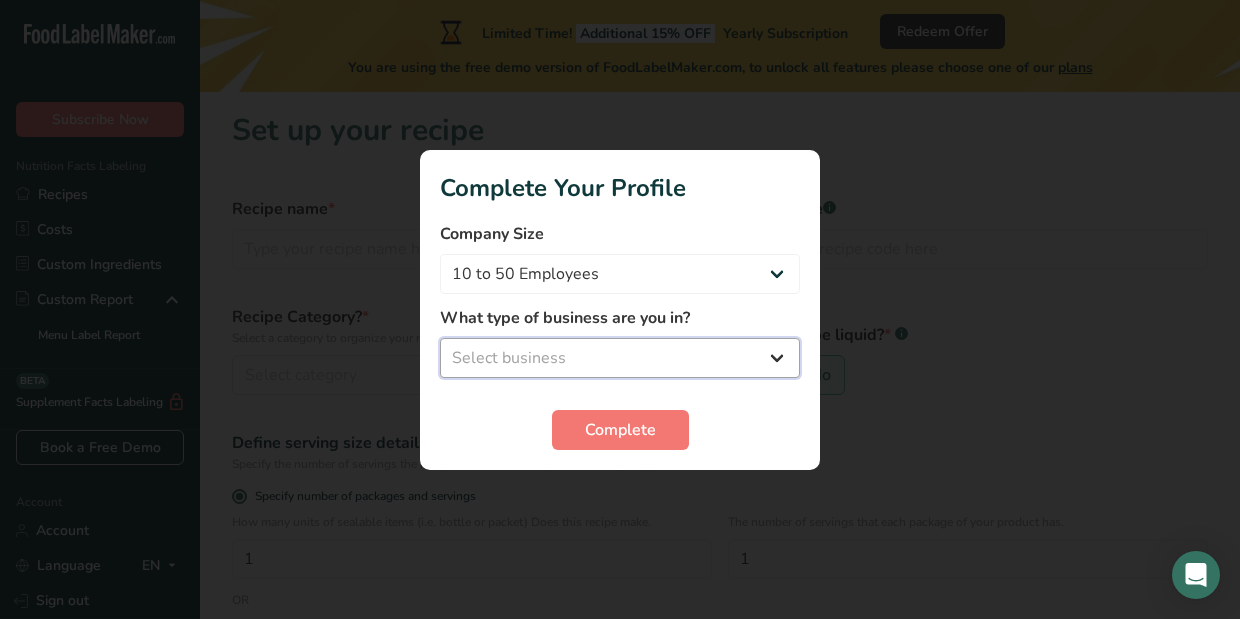 select on "2" 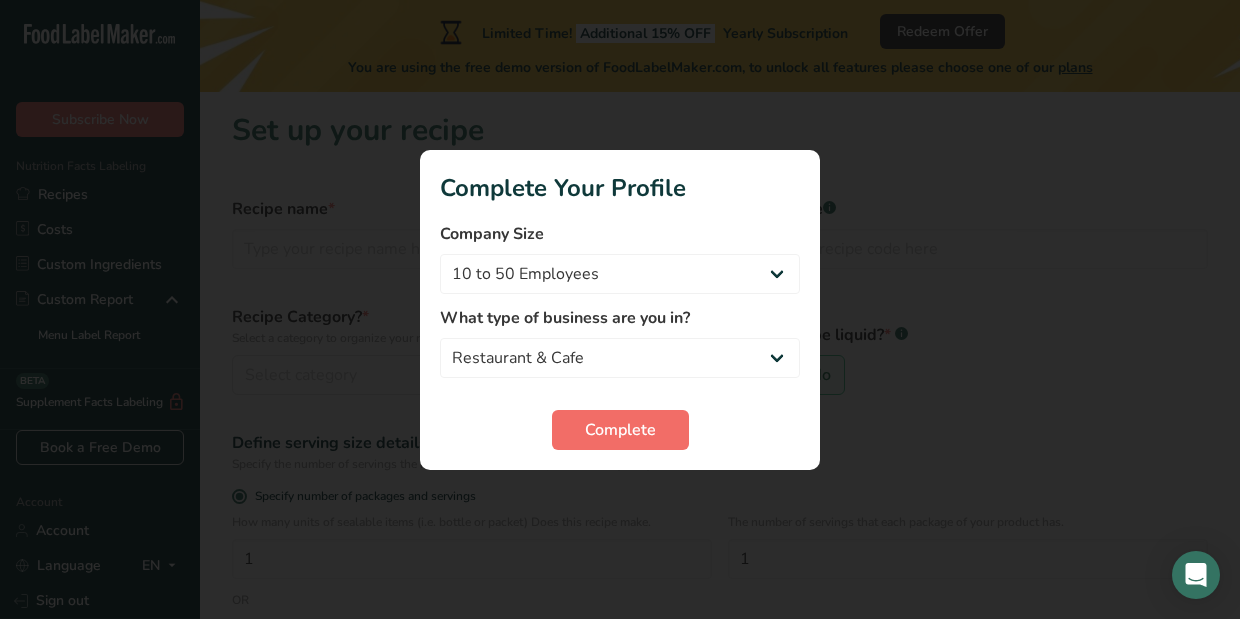 click on "Complete" at bounding box center (620, 430) 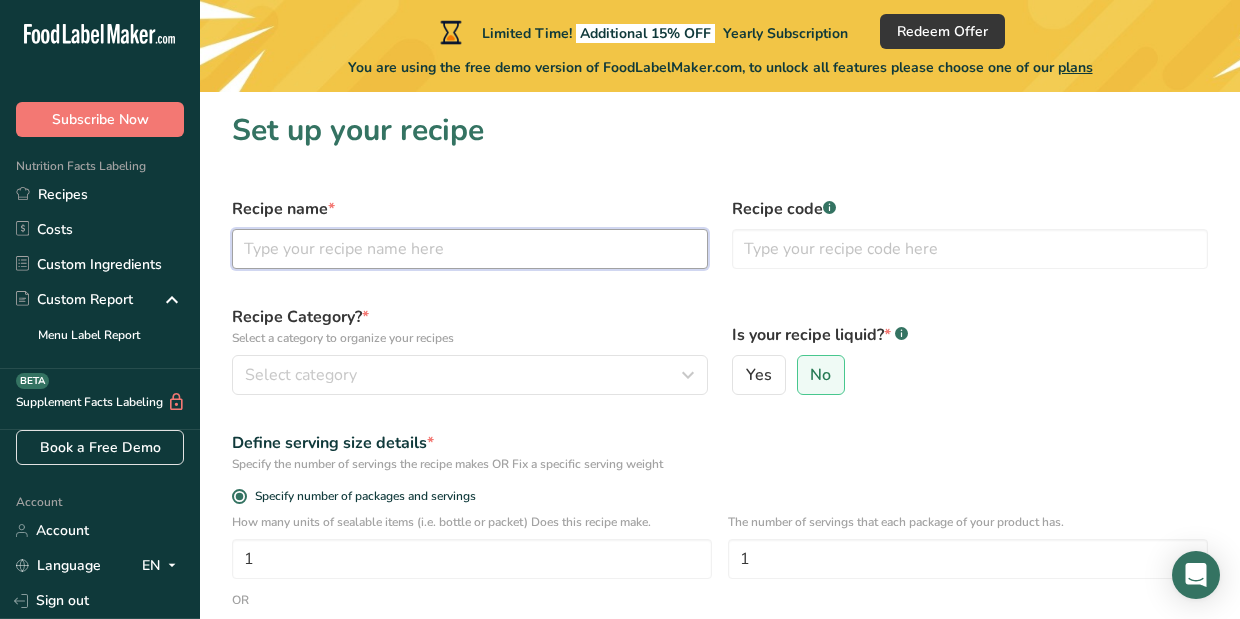 click at bounding box center [470, 249] 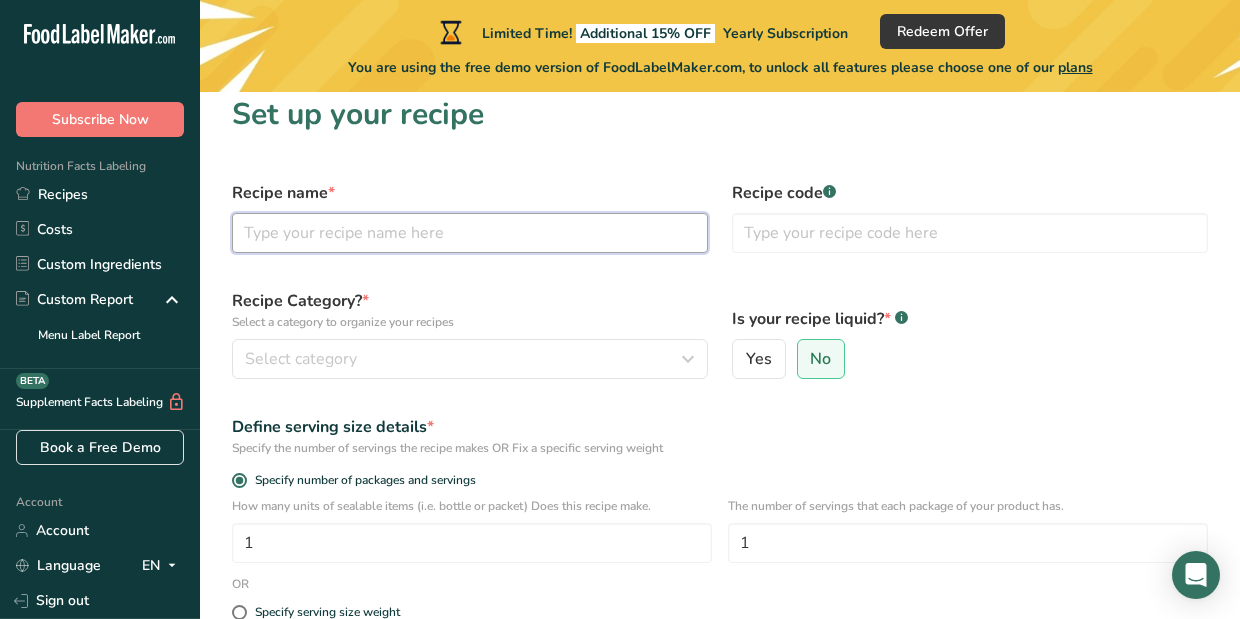 scroll, scrollTop: 9, scrollLeft: 0, axis: vertical 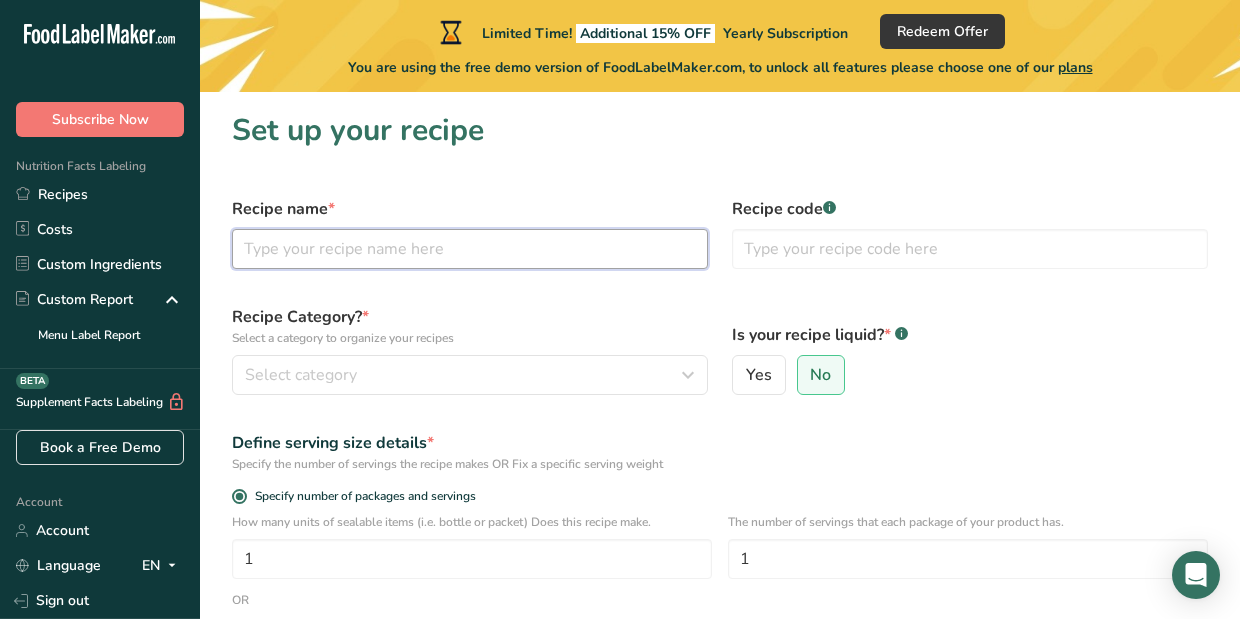 click at bounding box center (470, 249) 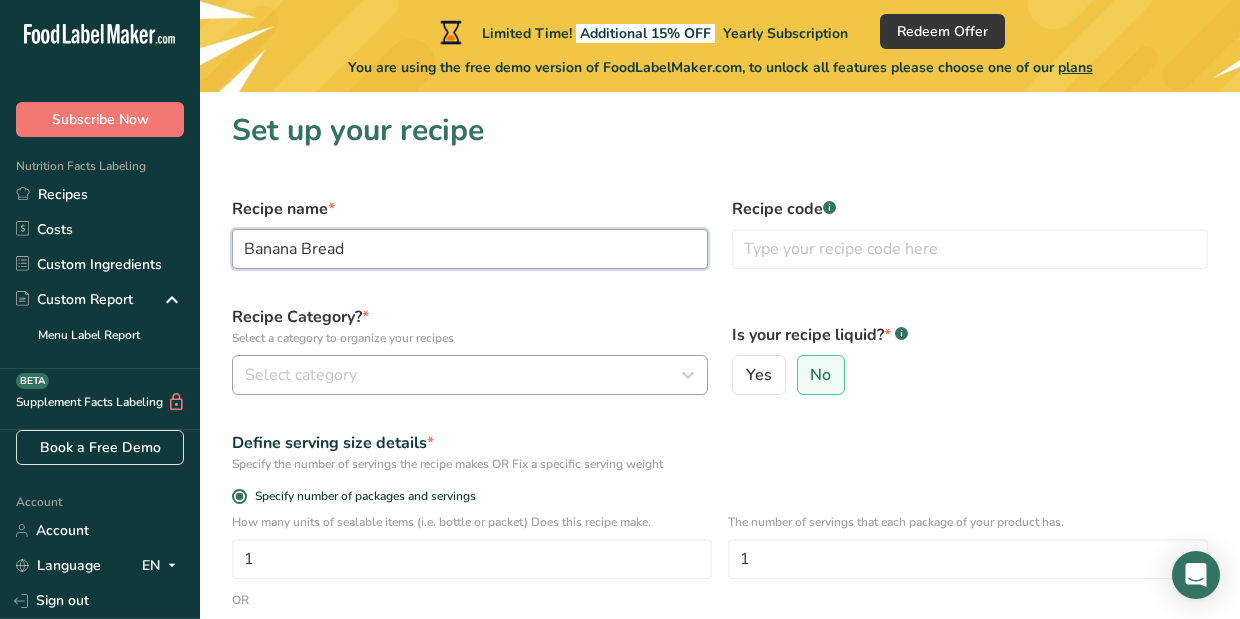 type on "Banana Bread" 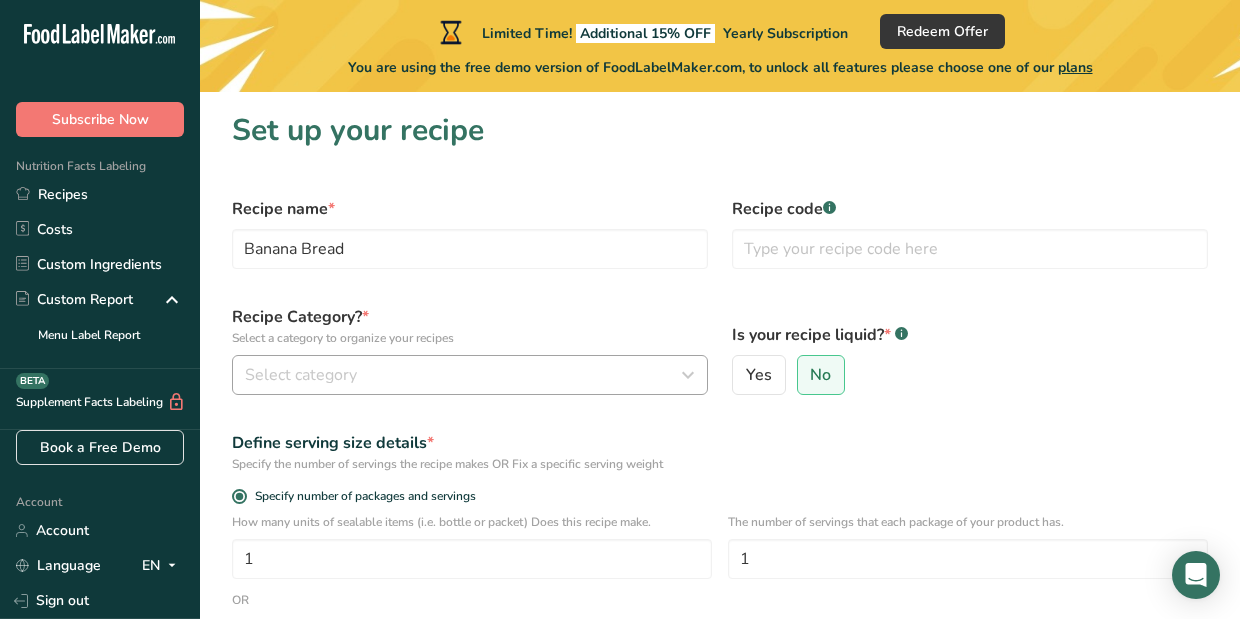 click on "Select category" at bounding box center [470, 375] 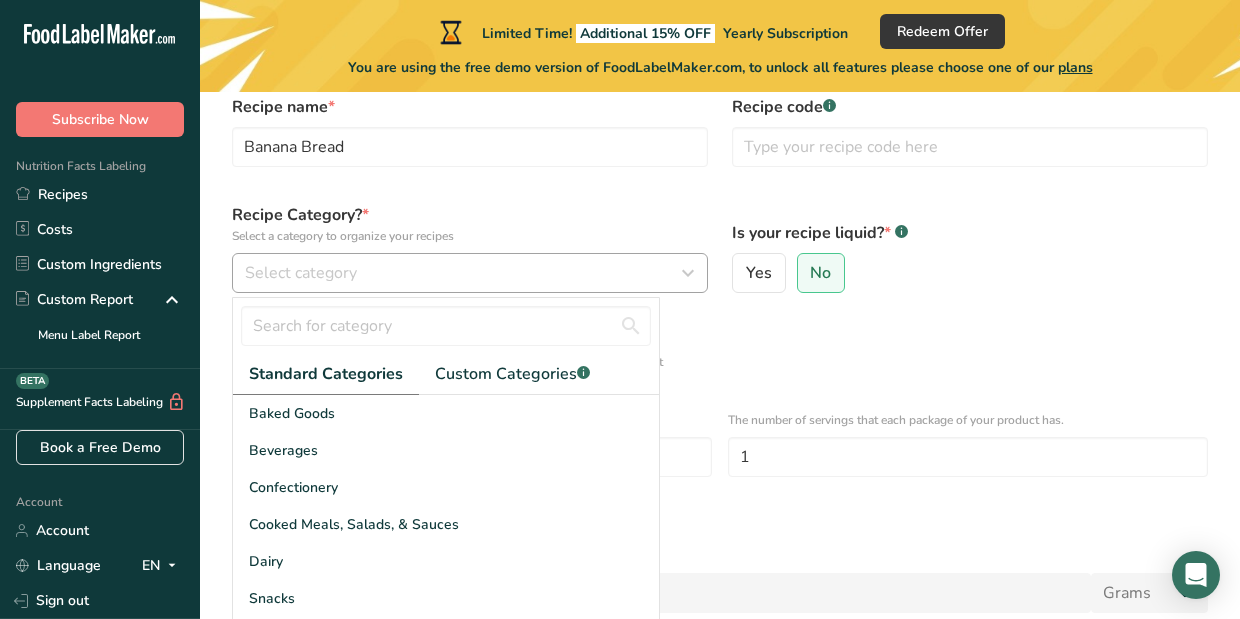 scroll, scrollTop: 102, scrollLeft: 0, axis: vertical 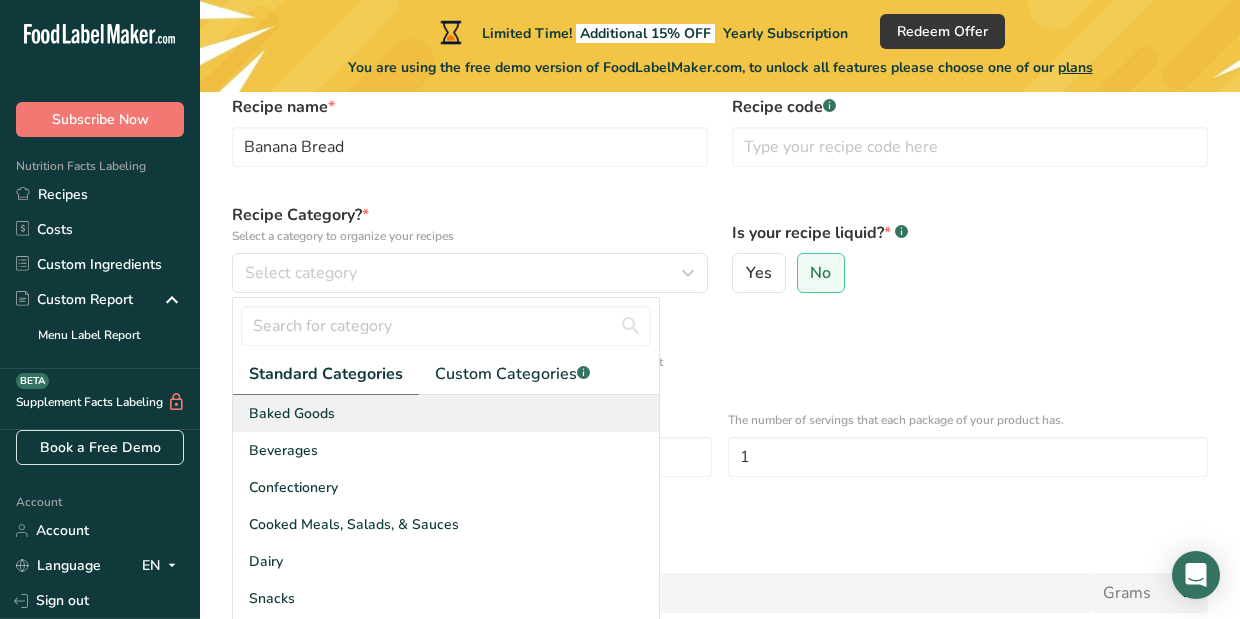 click on "Baked Goods" at bounding box center (446, 413) 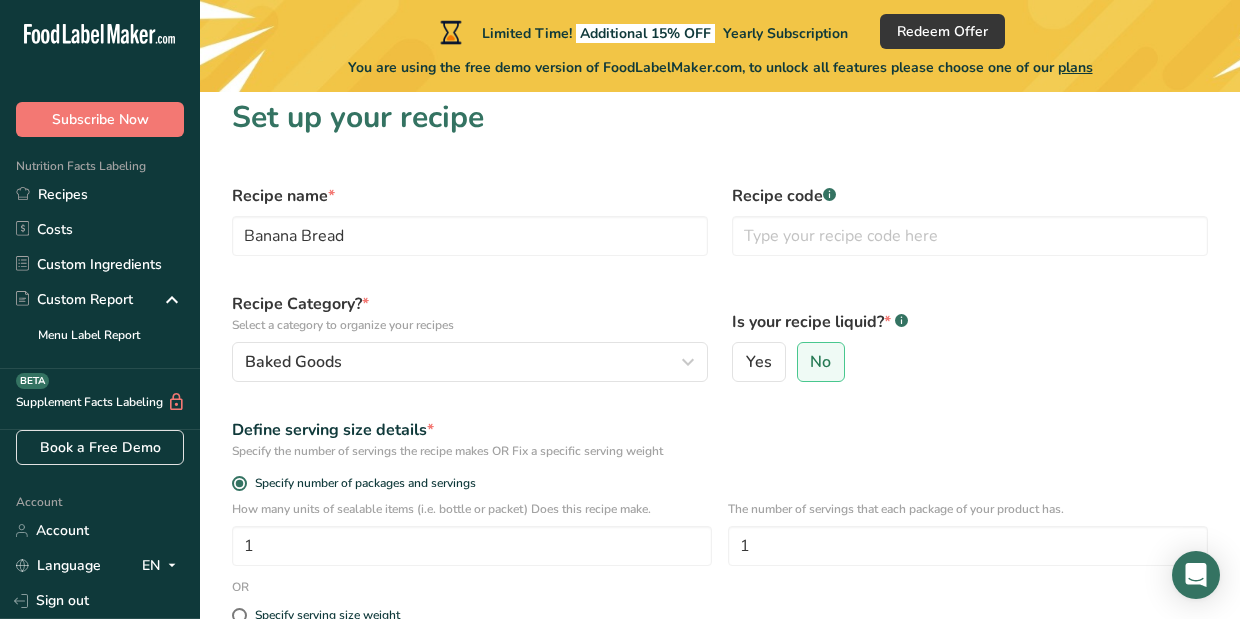 scroll, scrollTop: 11, scrollLeft: 0, axis: vertical 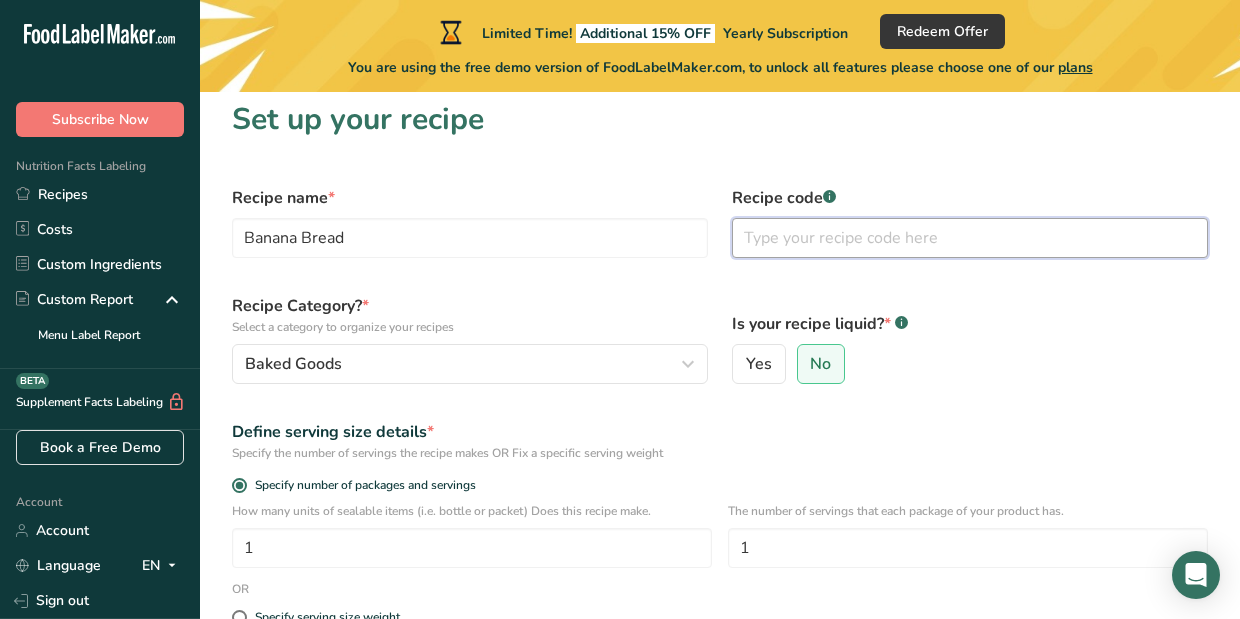 click at bounding box center [970, 238] 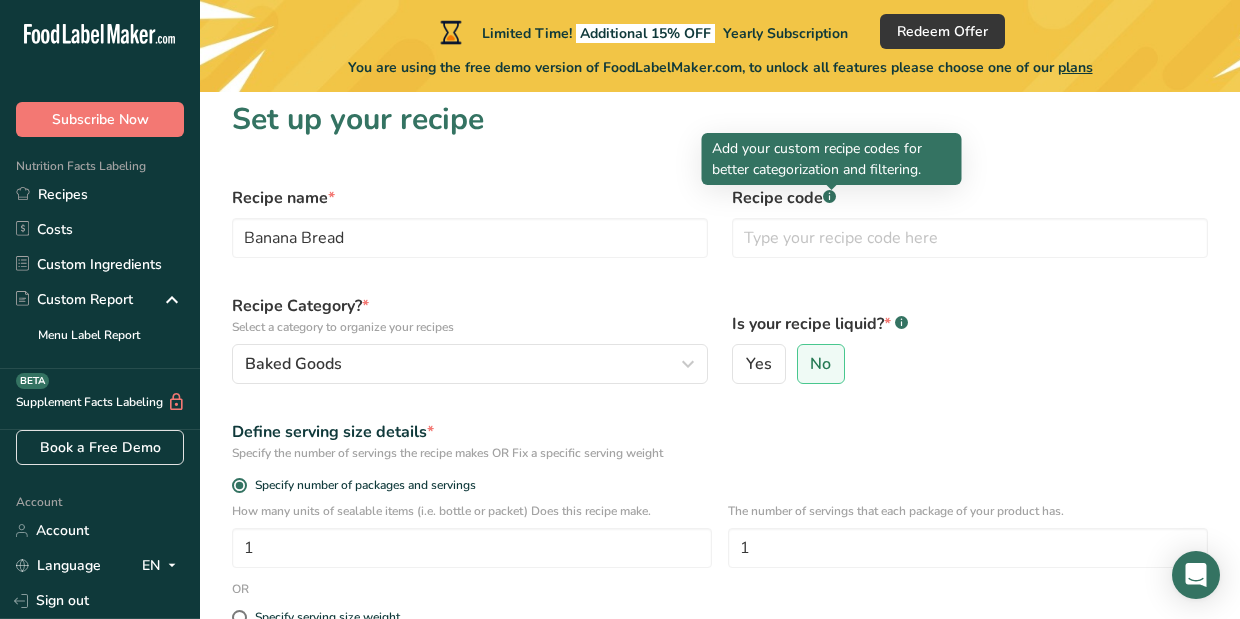 click 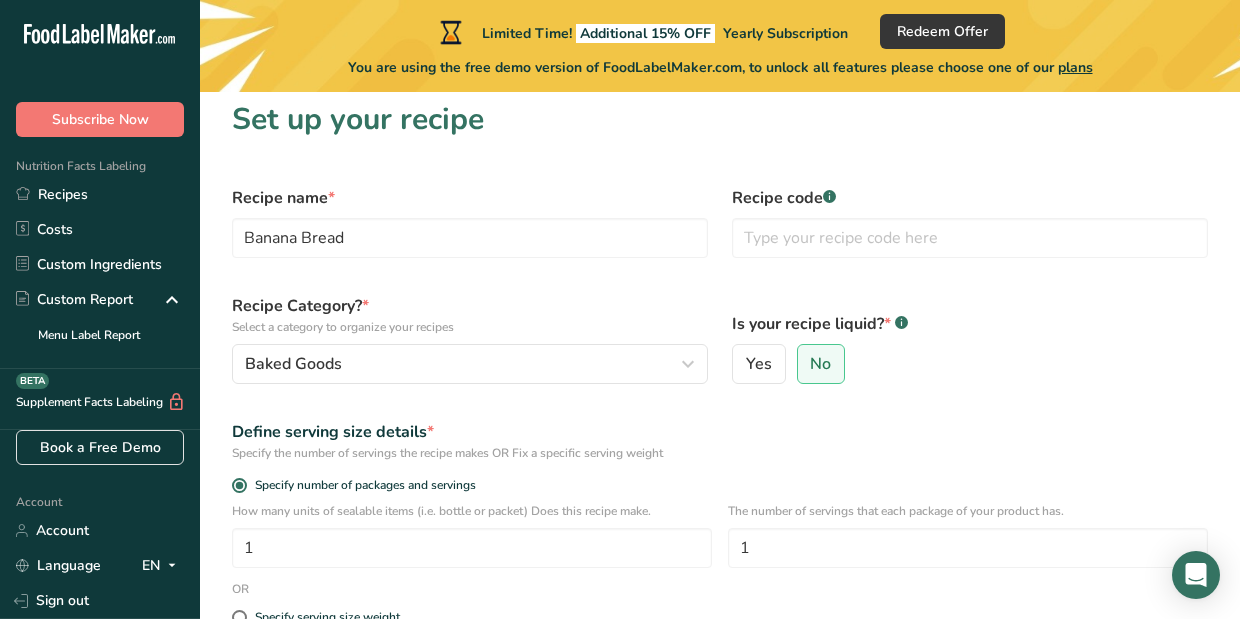 click 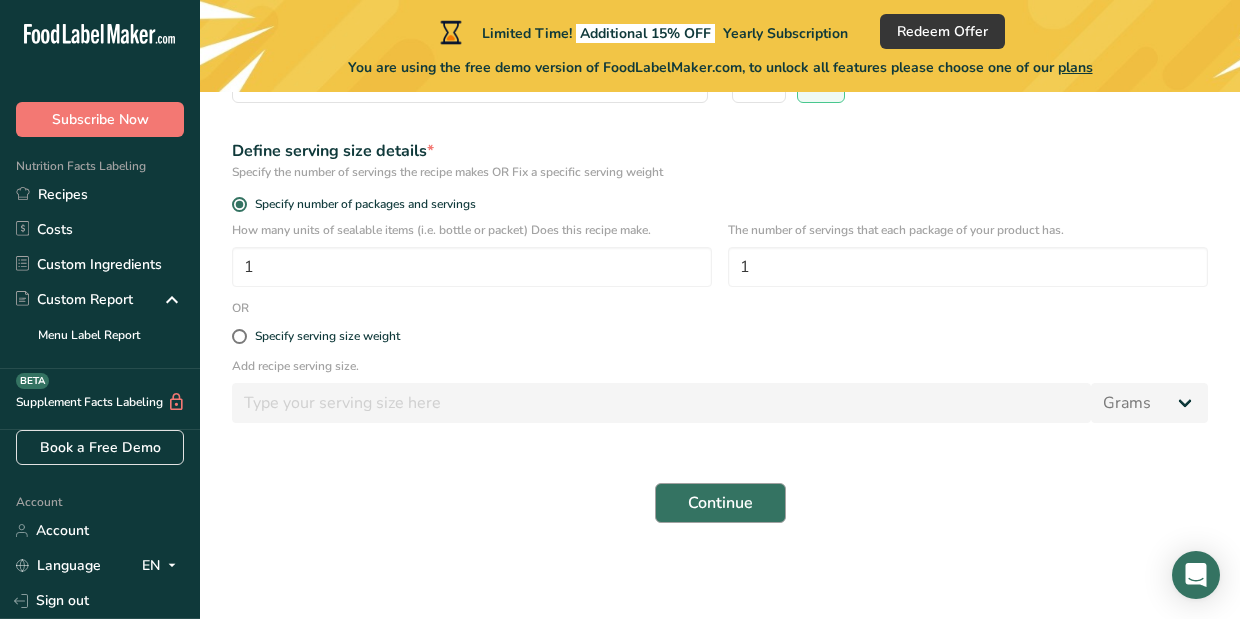 scroll, scrollTop: 292, scrollLeft: 0, axis: vertical 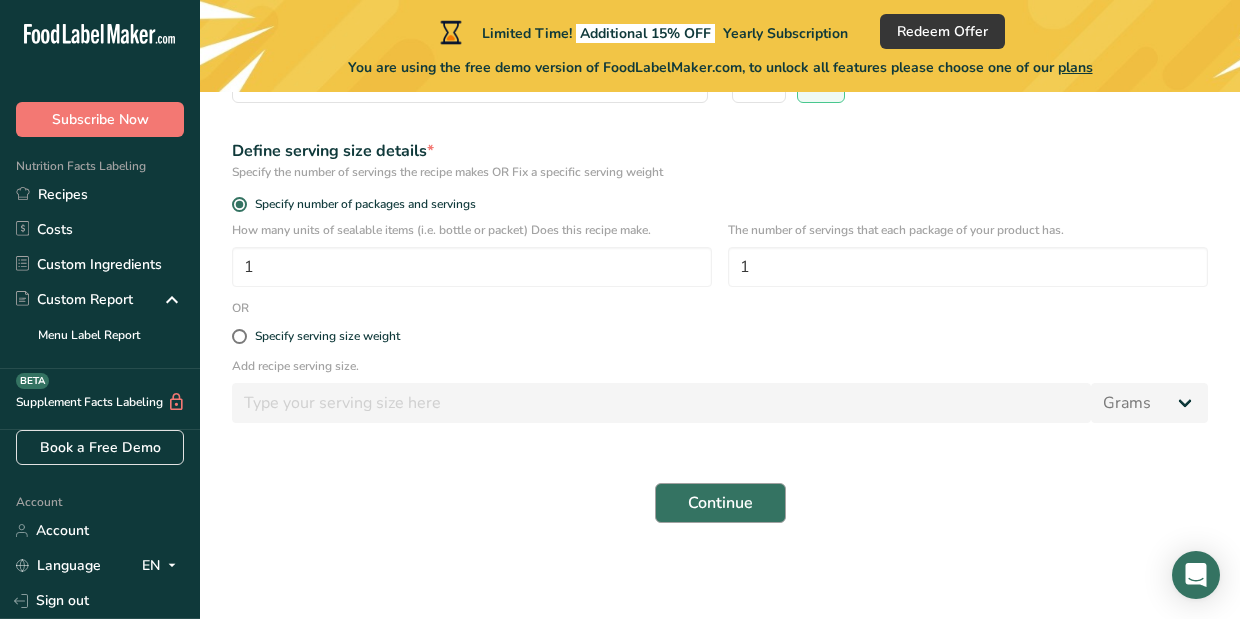 click on "Continue" at bounding box center [720, 503] 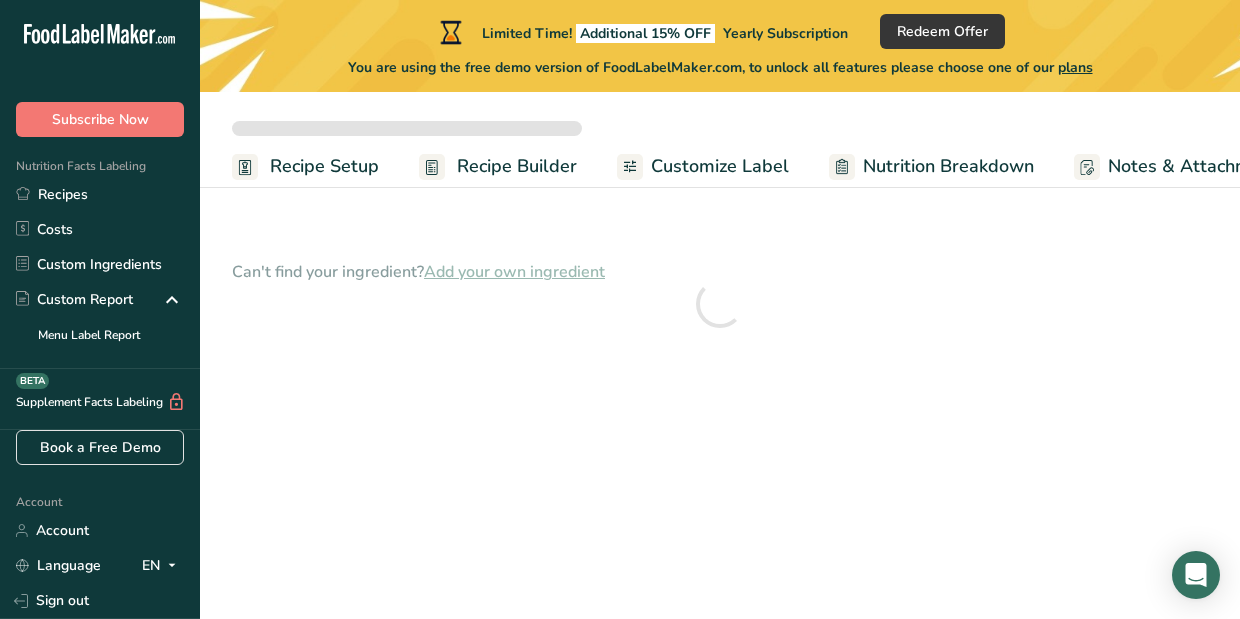 scroll, scrollTop: 0, scrollLeft: 0, axis: both 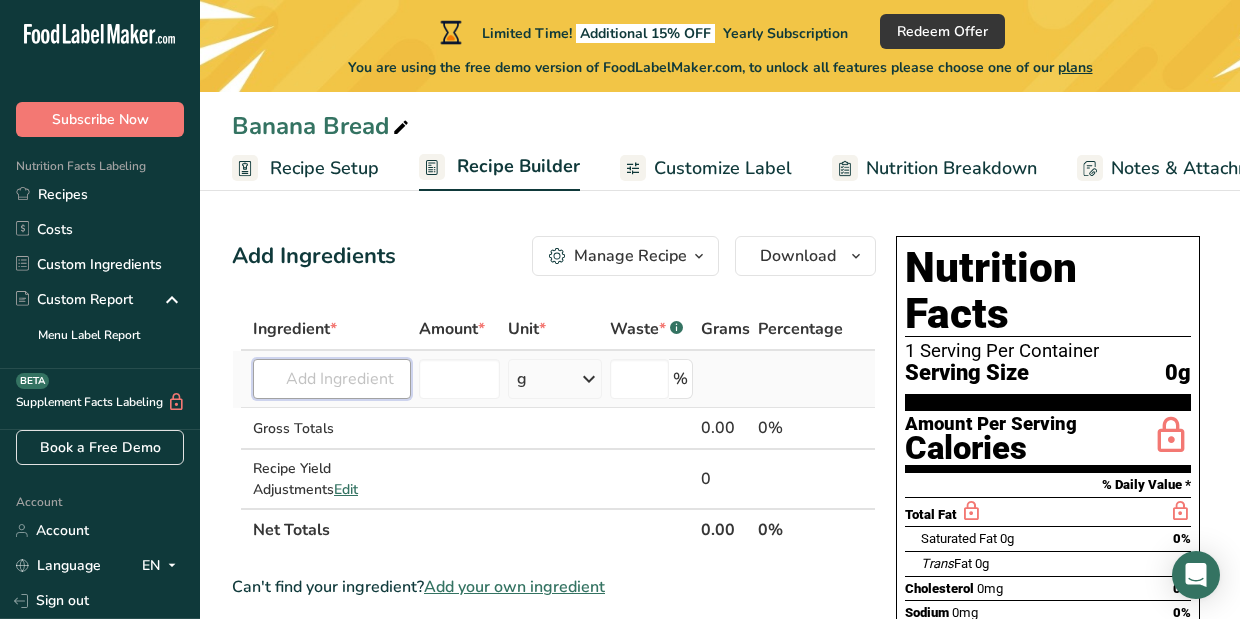 click at bounding box center [332, 379] 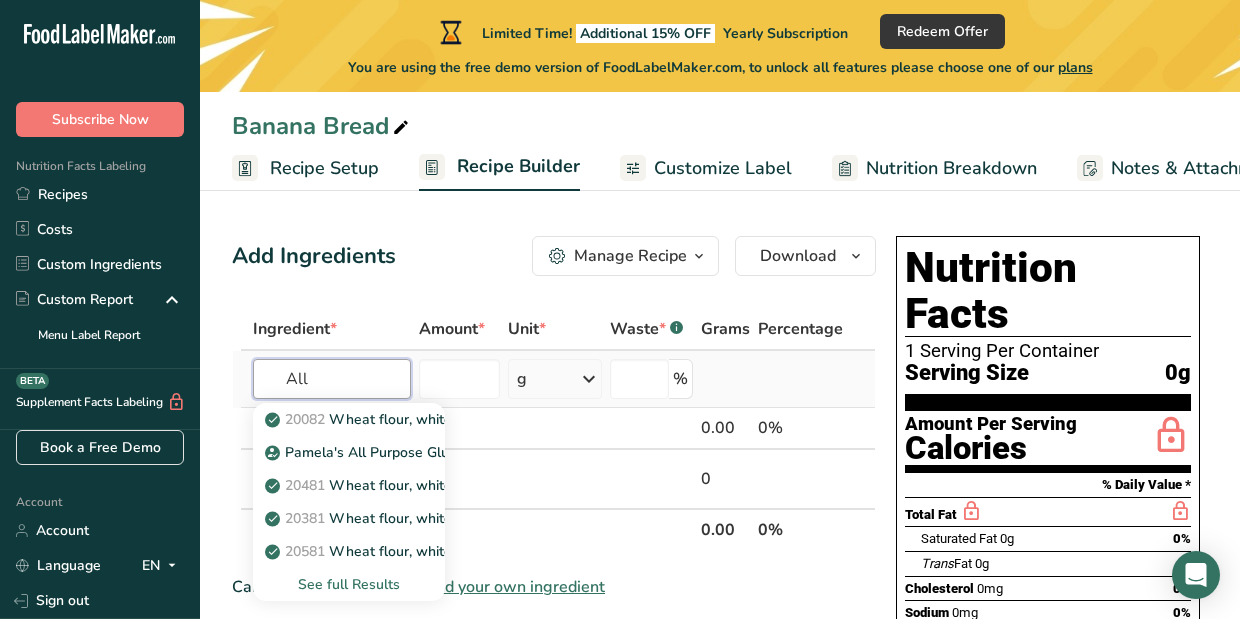 type on "Al" 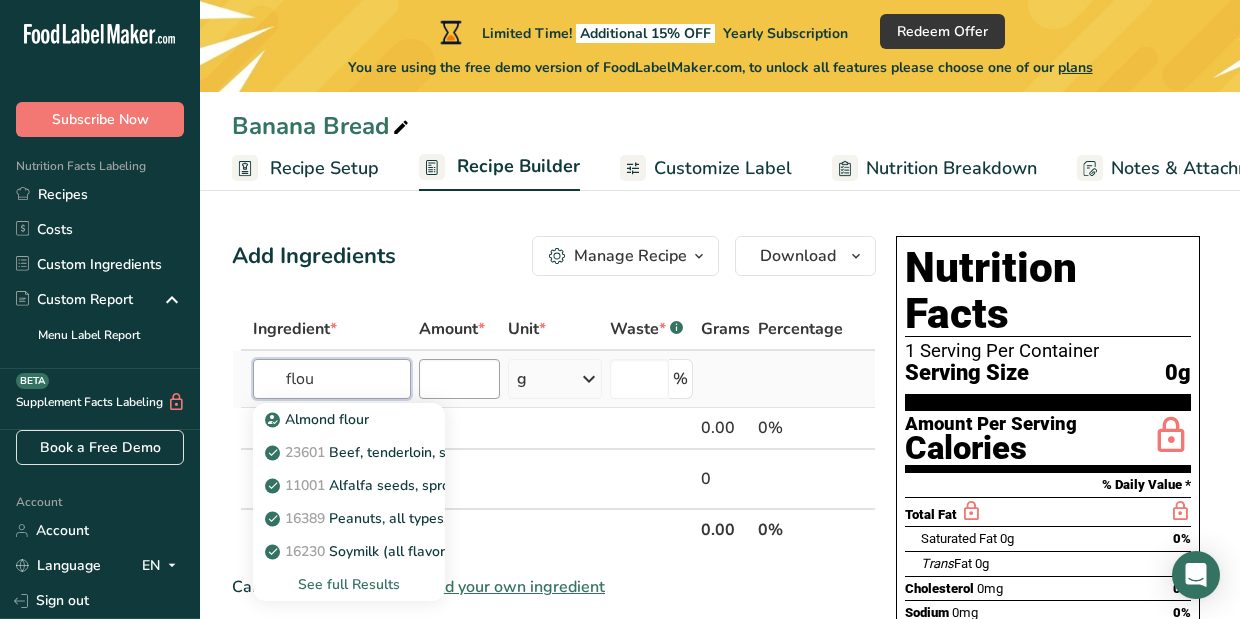 type on "flour" 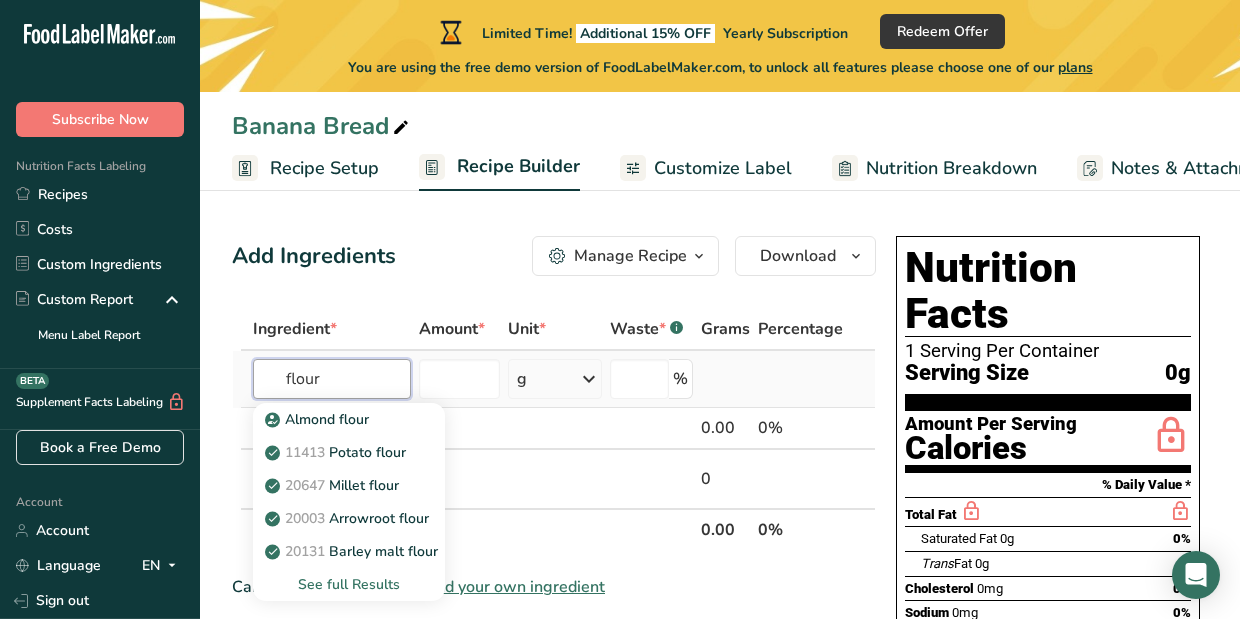 type on "flour" 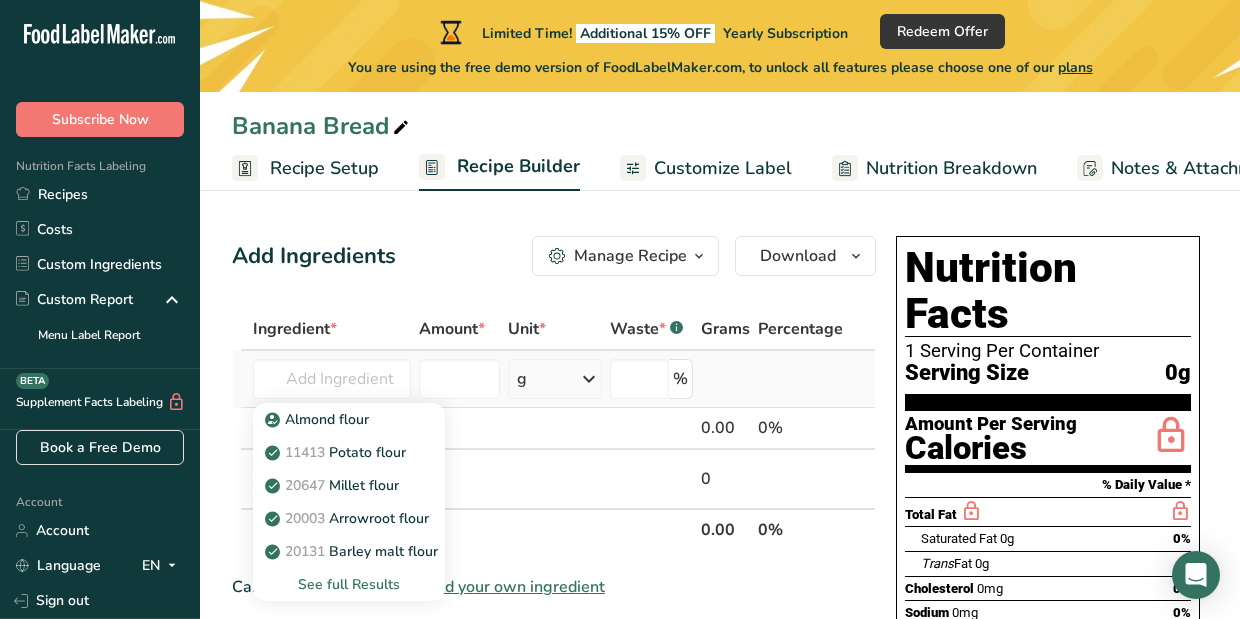 click on "See full Results" at bounding box center (349, 584) 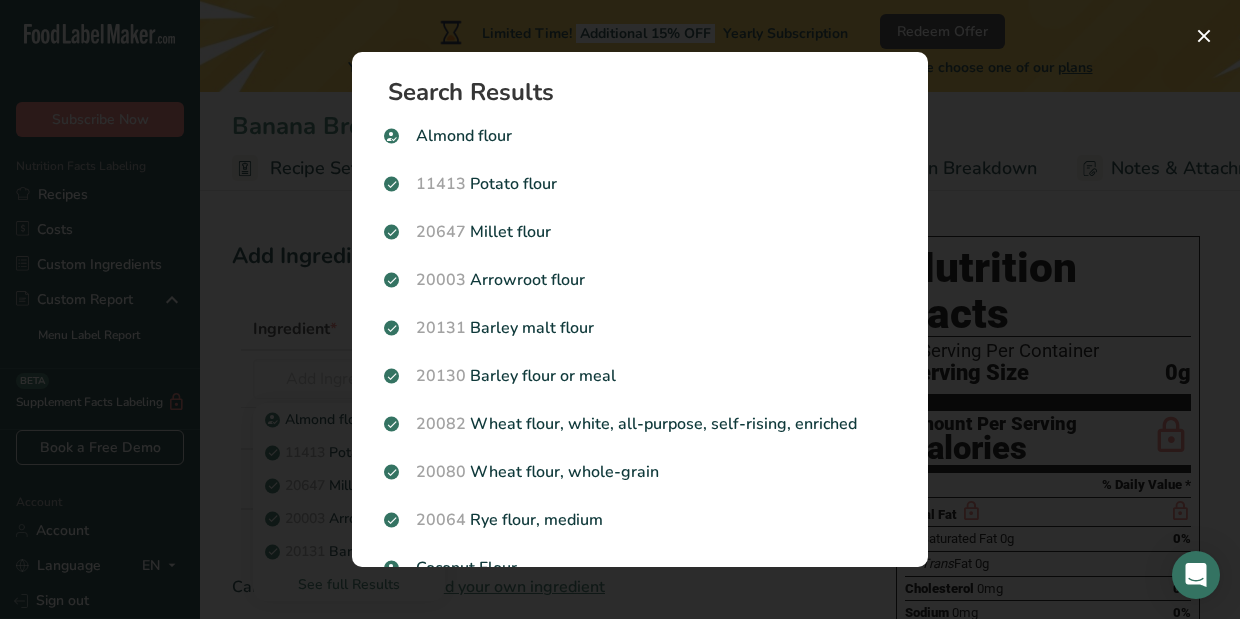 scroll, scrollTop: 0, scrollLeft: 0, axis: both 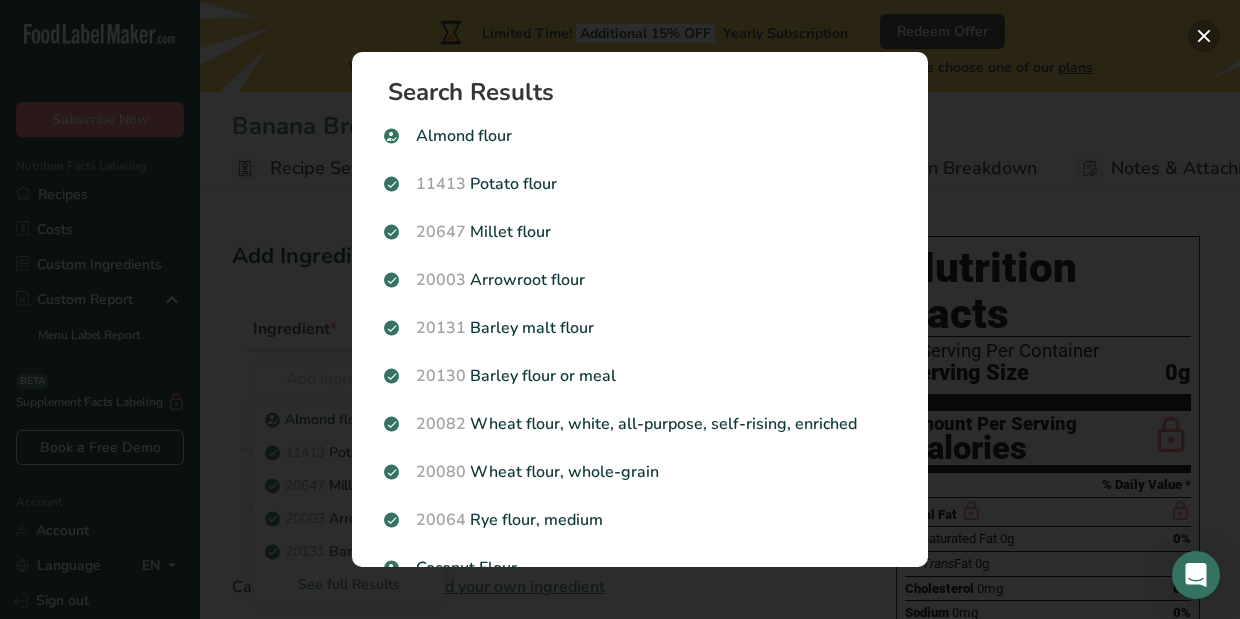 click at bounding box center [1204, 36] 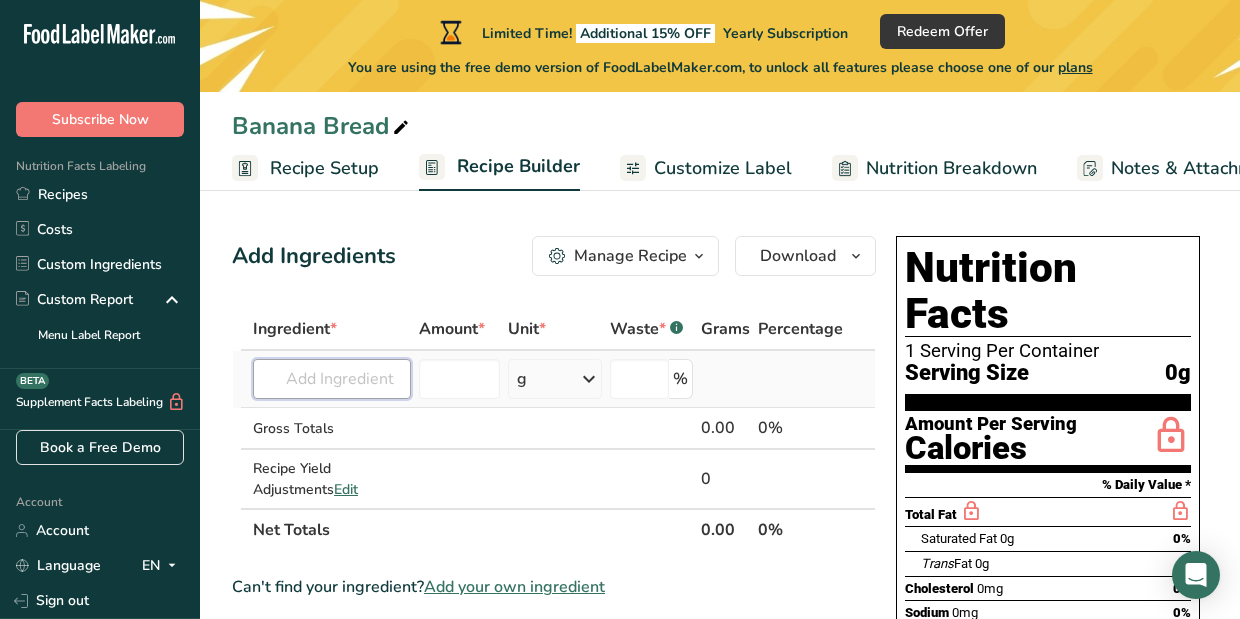 click at bounding box center [332, 379] 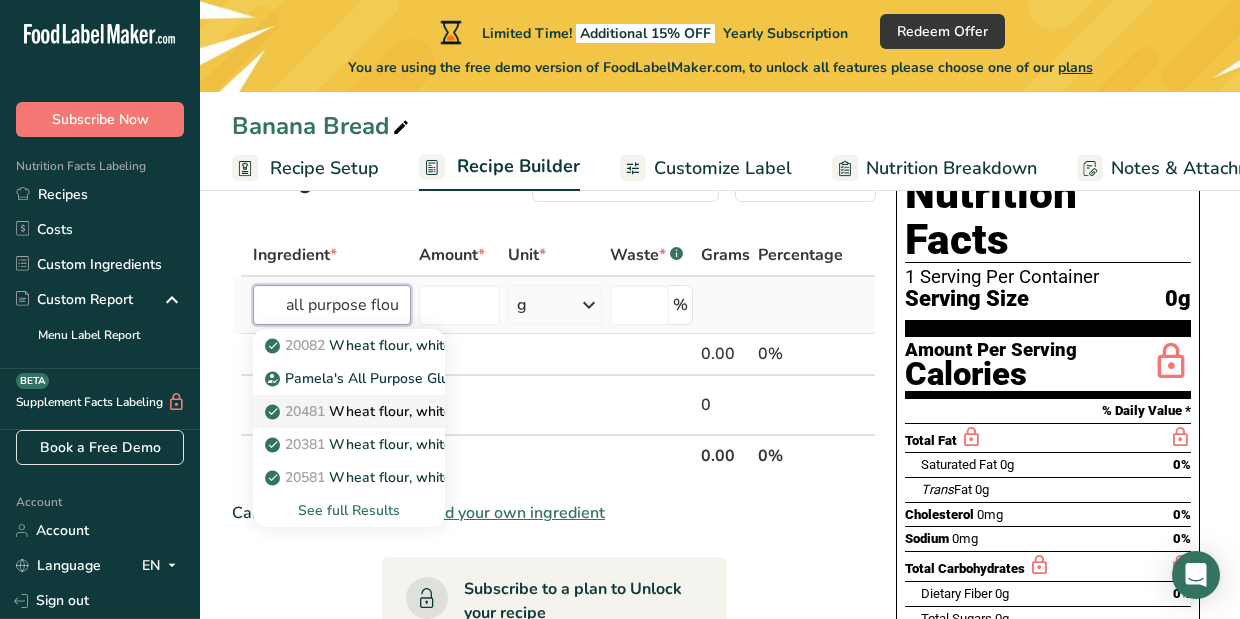 scroll, scrollTop: 63, scrollLeft: 0, axis: vertical 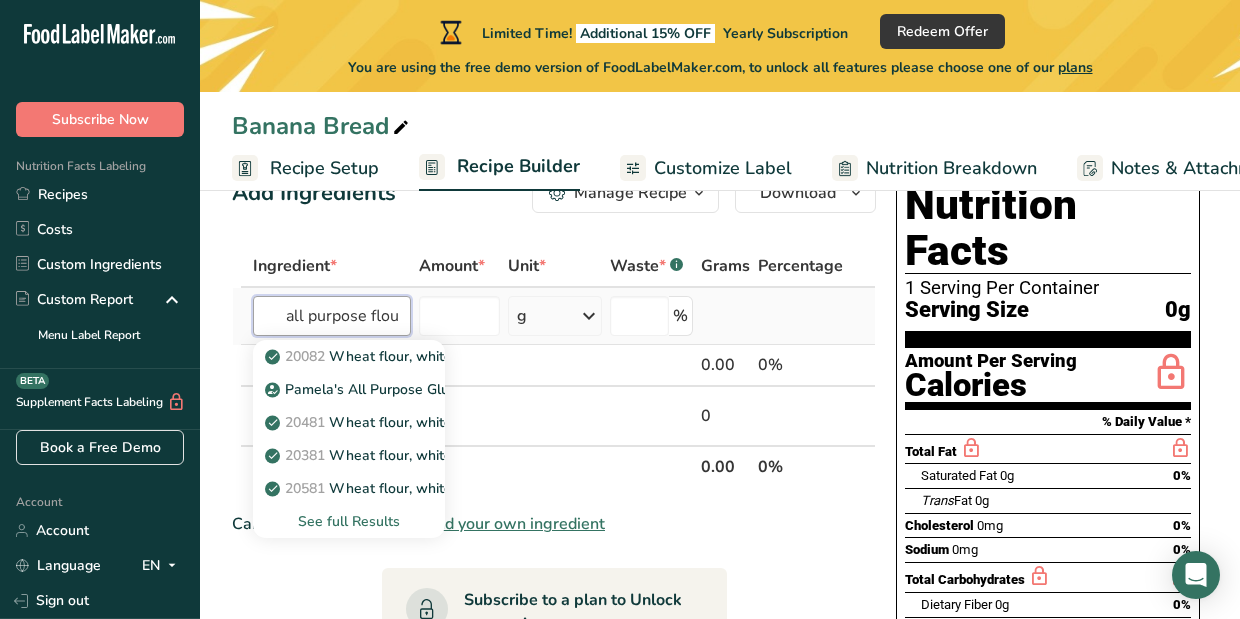 type on "all purpose flour" 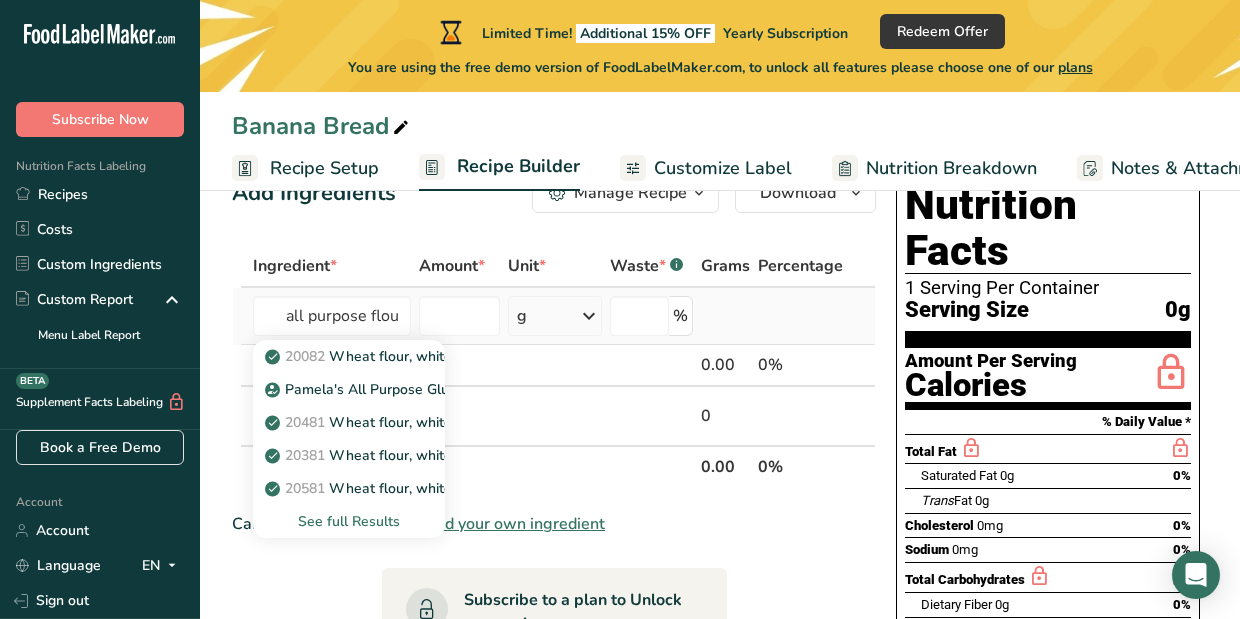 type 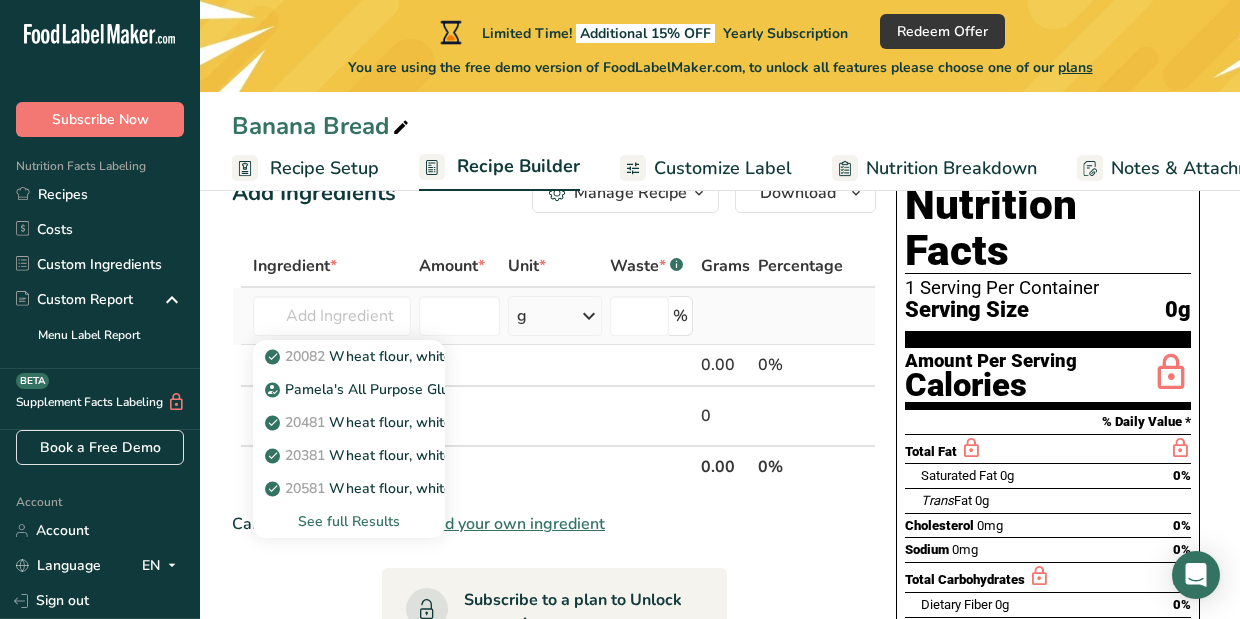 click on "See full Results" at bounding box center (349, 521) 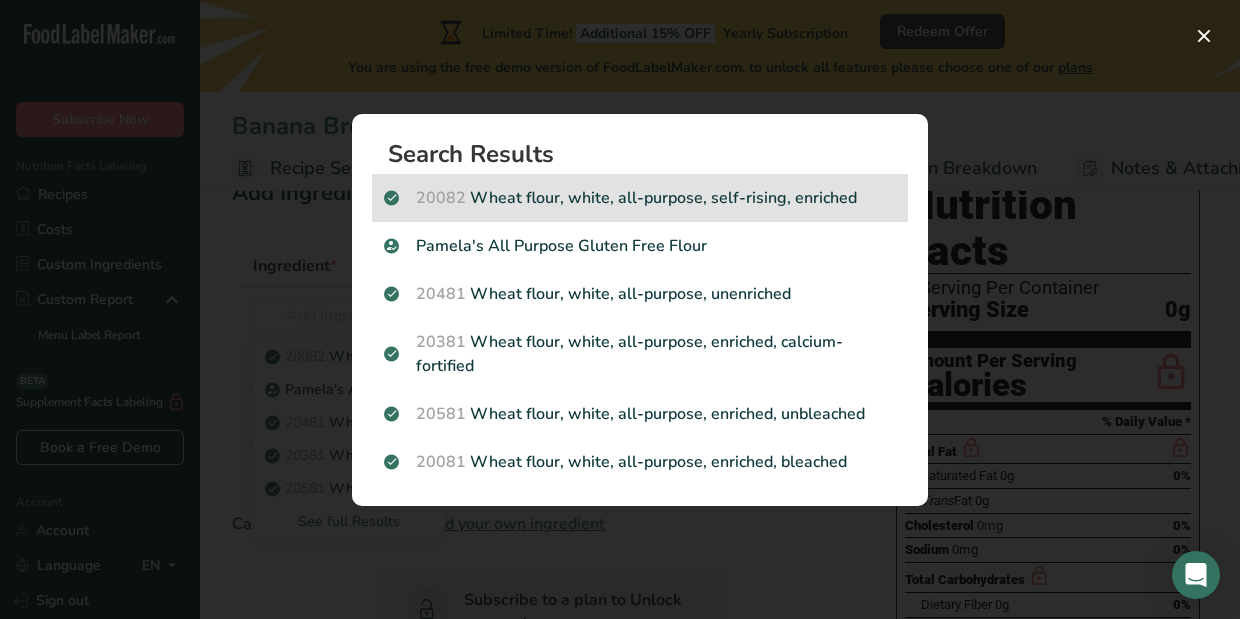 click on "20082
Wheat flour, white, all-purpose, self-rising, enriched" at bounding box center [640, 198] 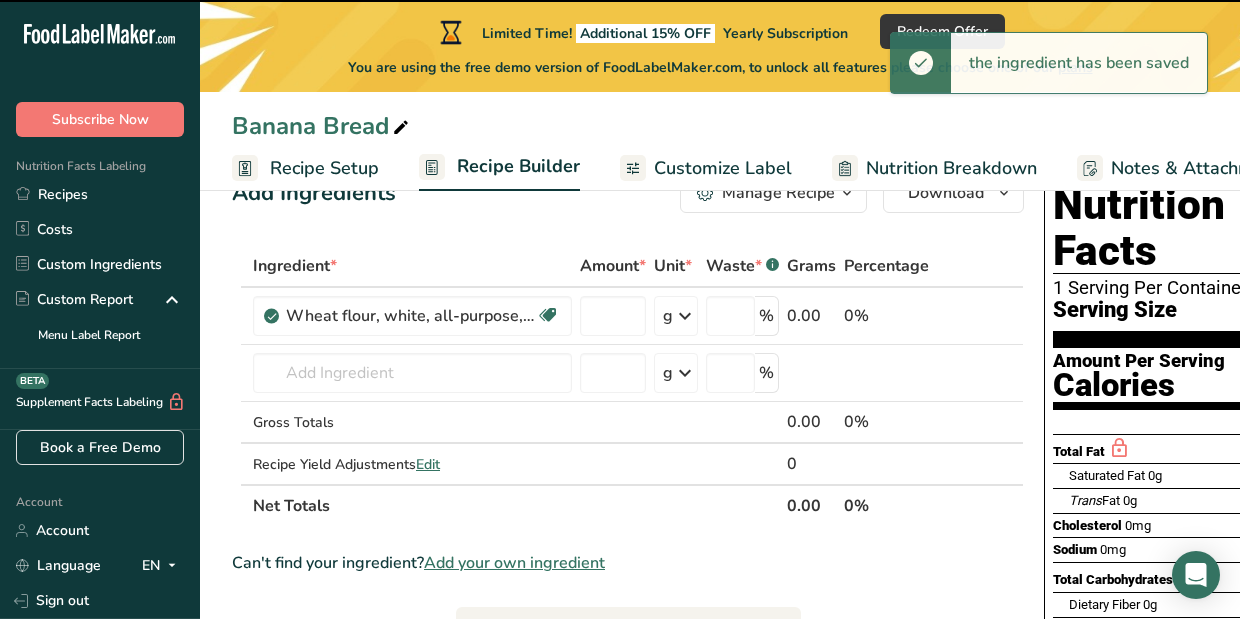 type on "0" 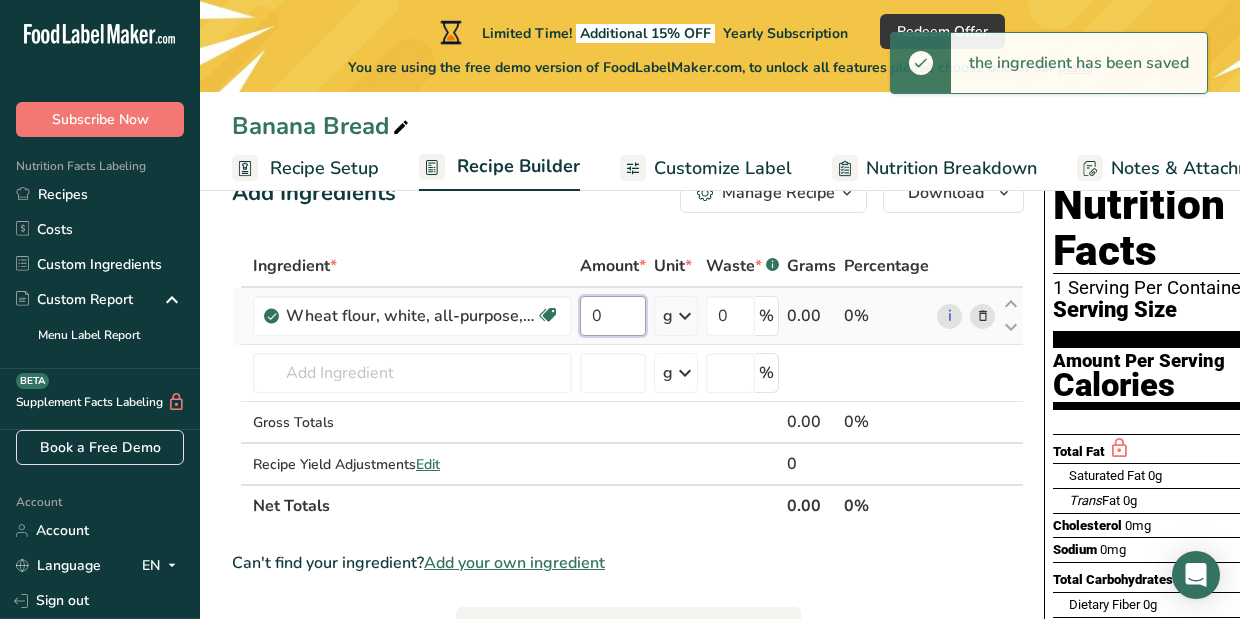 click on "0" at bounding box center [613, 316] 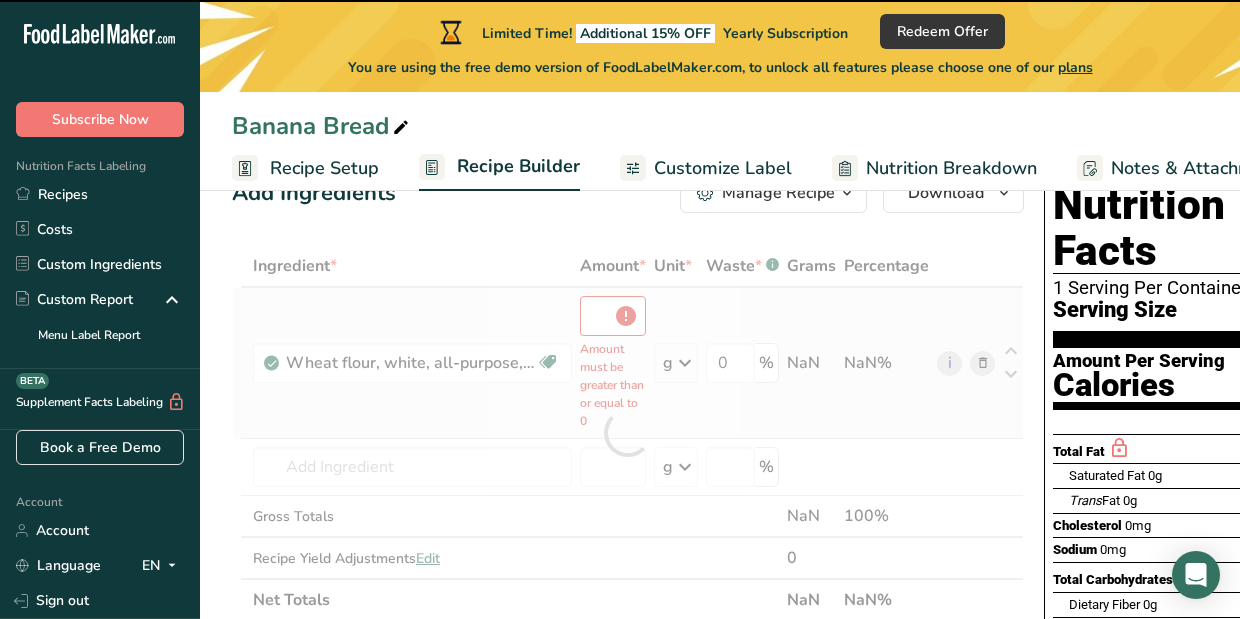 type on "0" 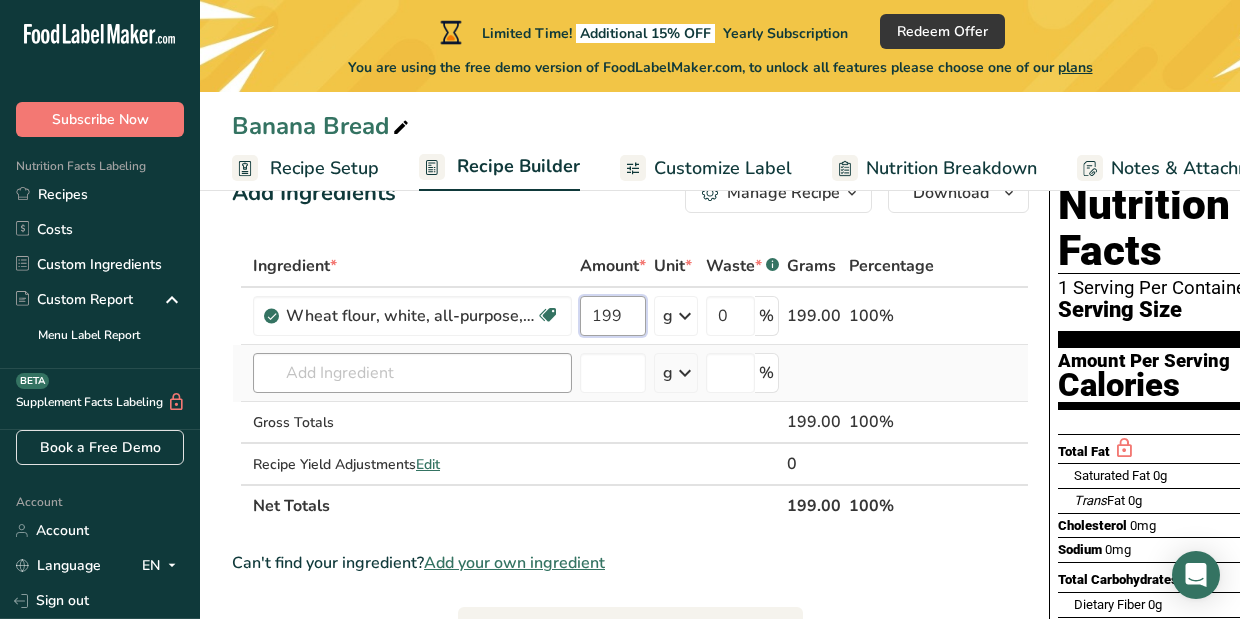 type on "199" 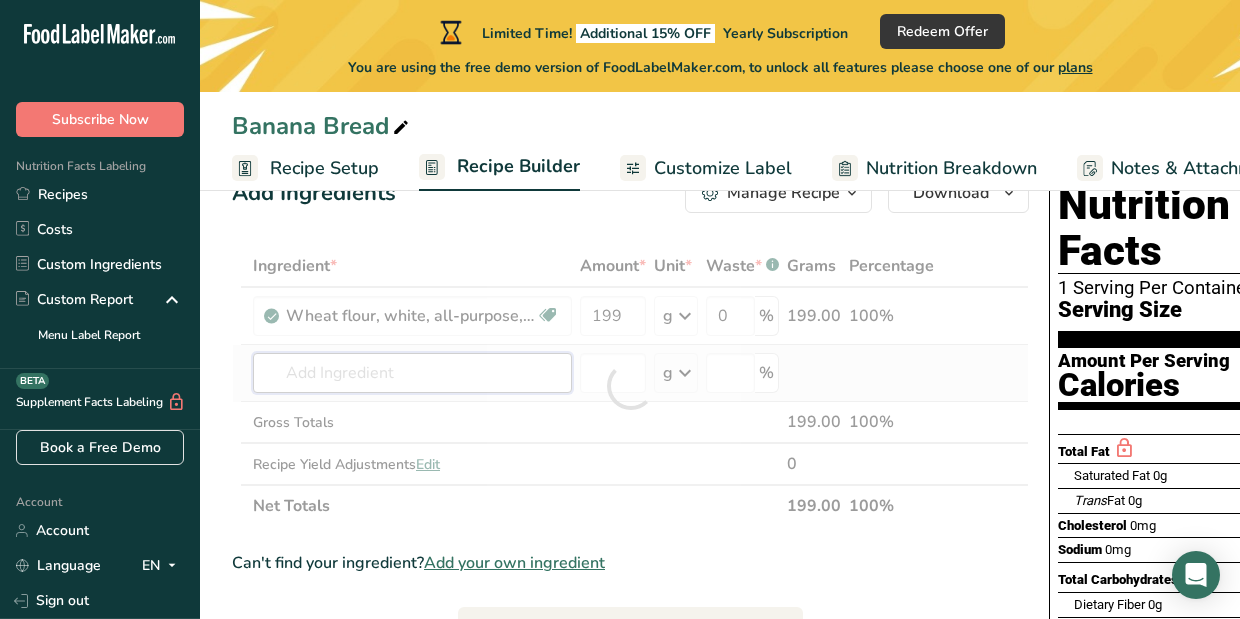click on "Ingredient *
Amount *
Unit *
Waste *   .a-a{fill:#347362;}.b-a{fill:#fff;}          Grams
Percentage
Wheat flour, white, all-purpose, self-rising, enriched
Dairy free
Vegan
Vegetarian
Soy free
199
g
Portions
1 cup
Weight Units
g
kg
mg
See more
Volume Units
l
Volume units require a density conversion. If you know your ingredient's density enter it below. Otherwise, click on "RIA" our AI Regulatory bot - she will be able to help you
lb/ft3
g/cm3
Confirm
mL
lb/ft3
0" at bounding box center [630, 386] 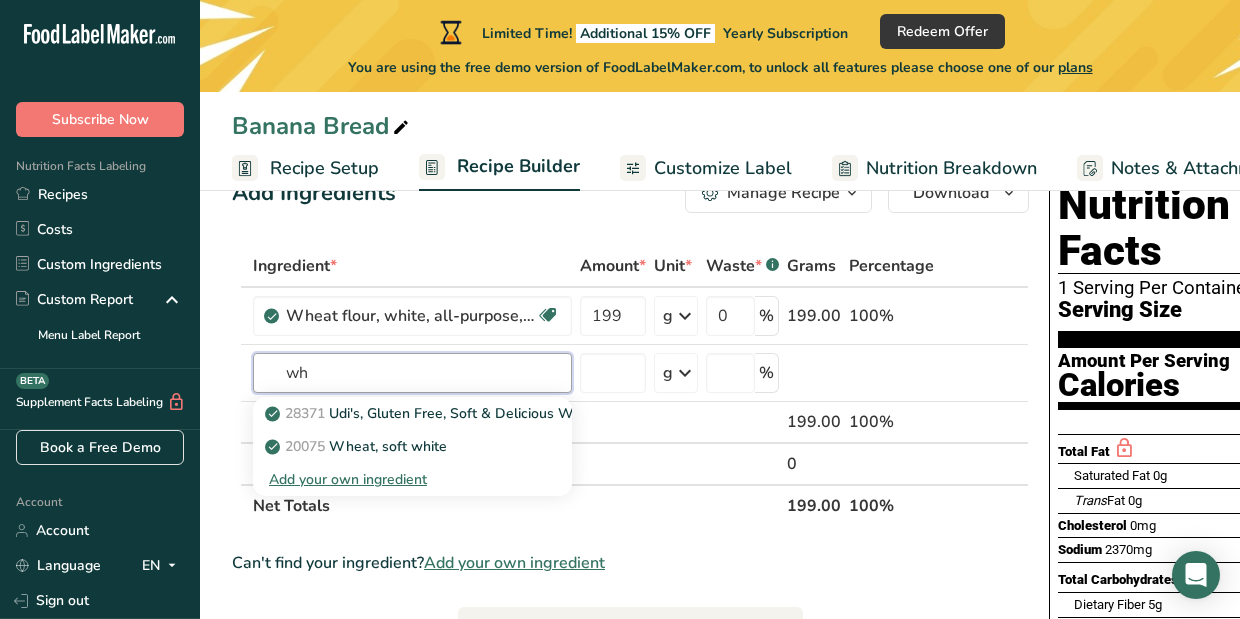 type on "w" 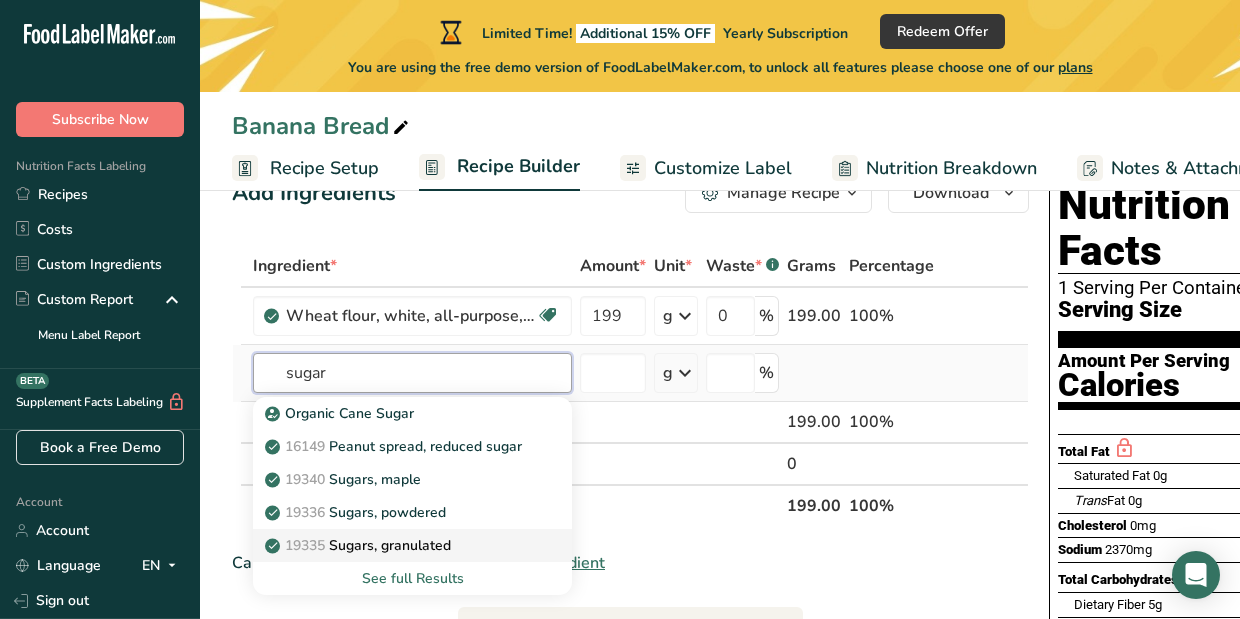 type on "sugar" 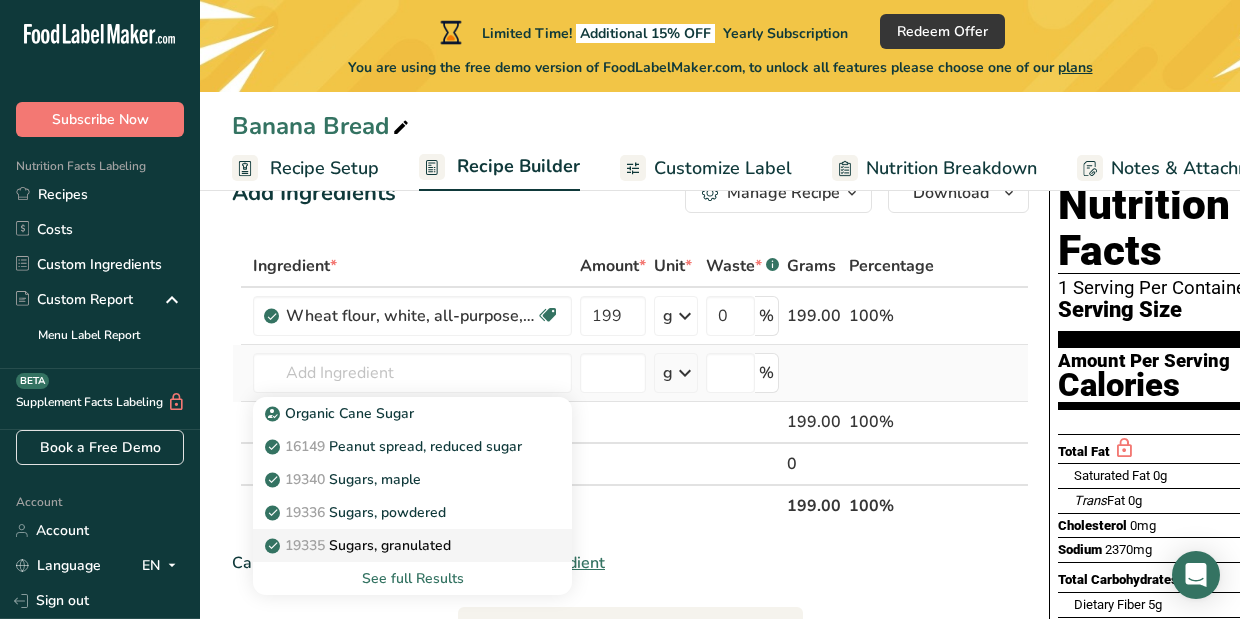 click on "19335
Sugars, granulated" at bounding box center [360, 545] 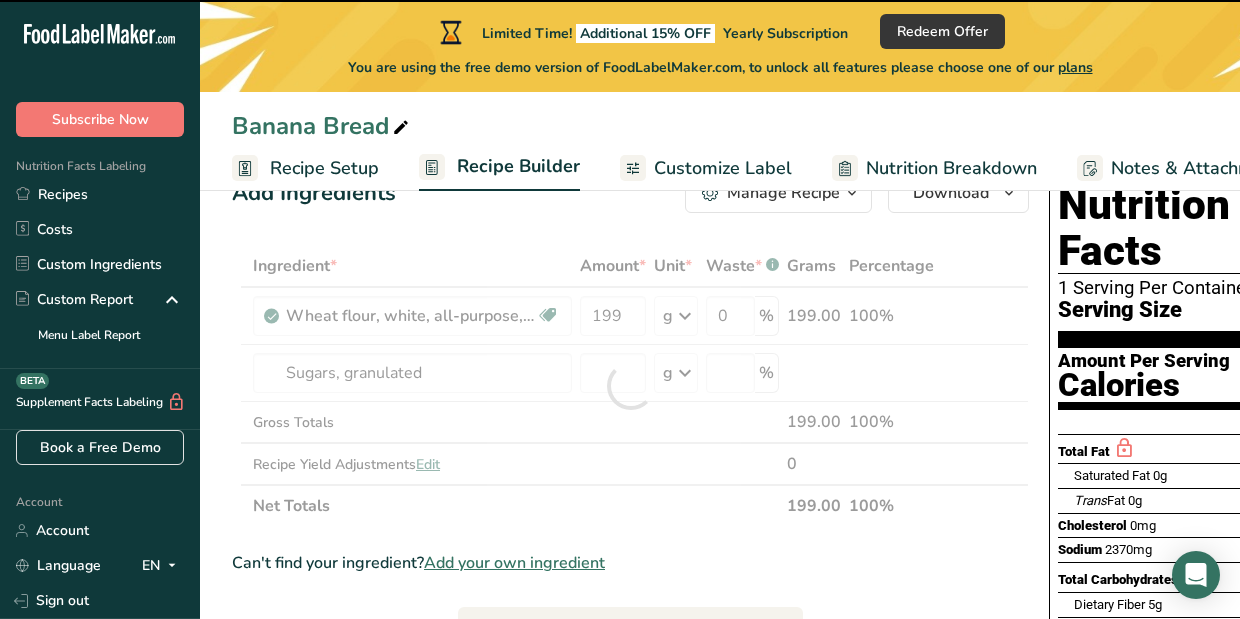type on "0" 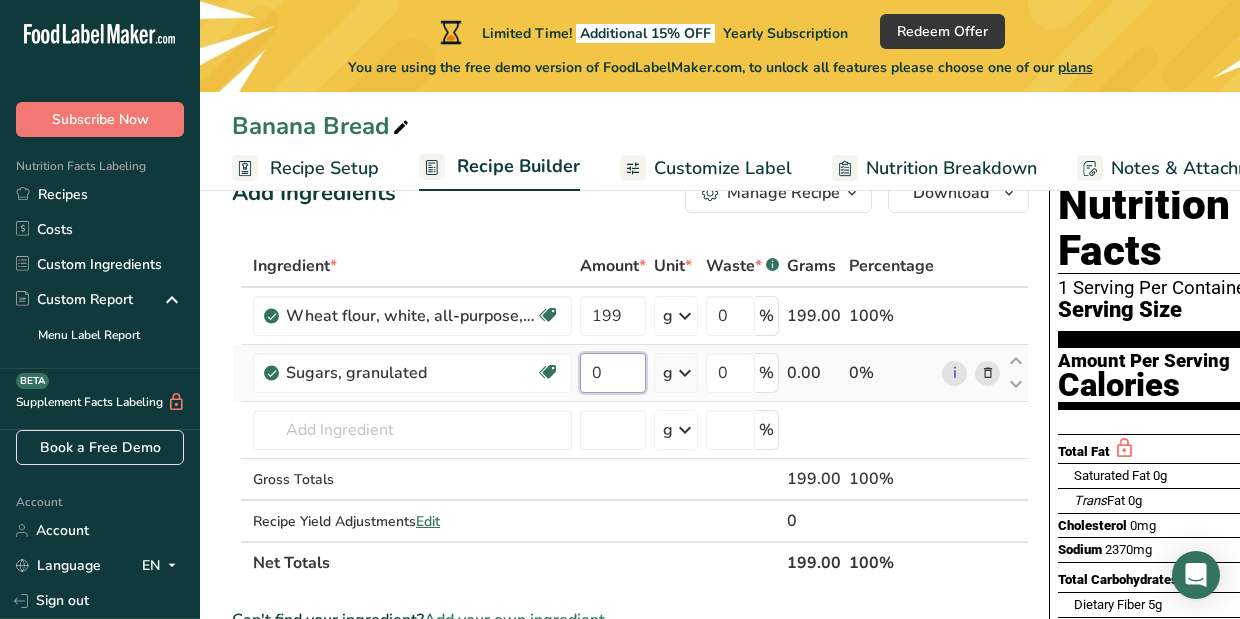 click on "0" at bounding box center (613, 373) 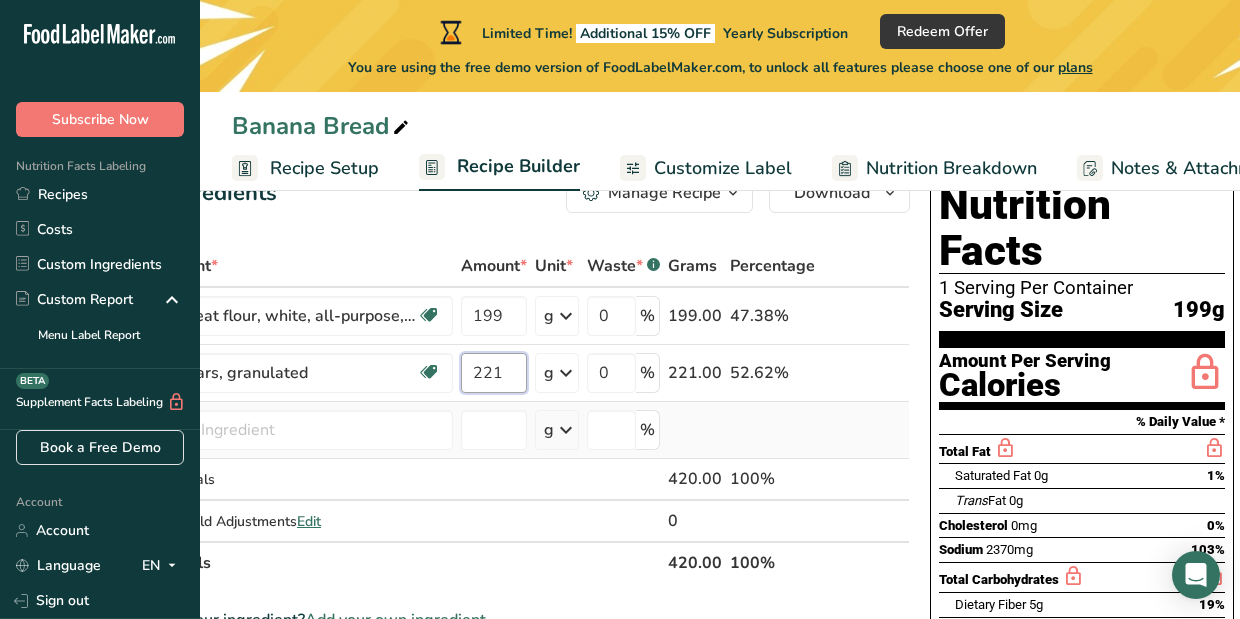 scroll, scrollTop: 0, scrollLeft: 118, axis: horizontal 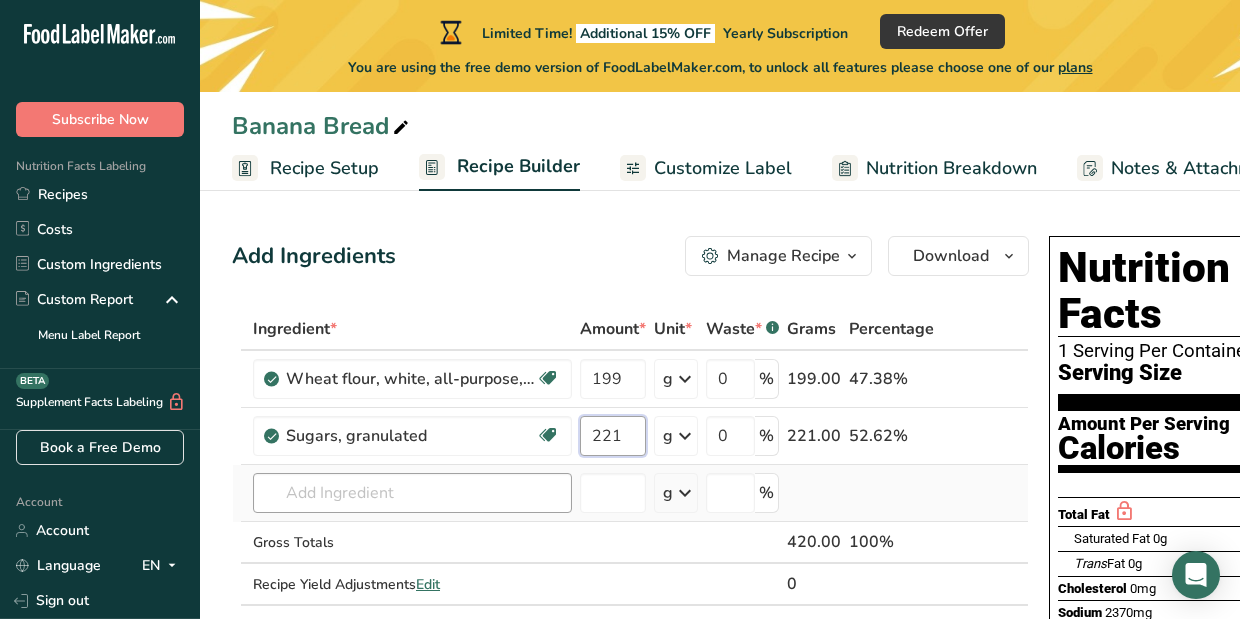 type on "221" 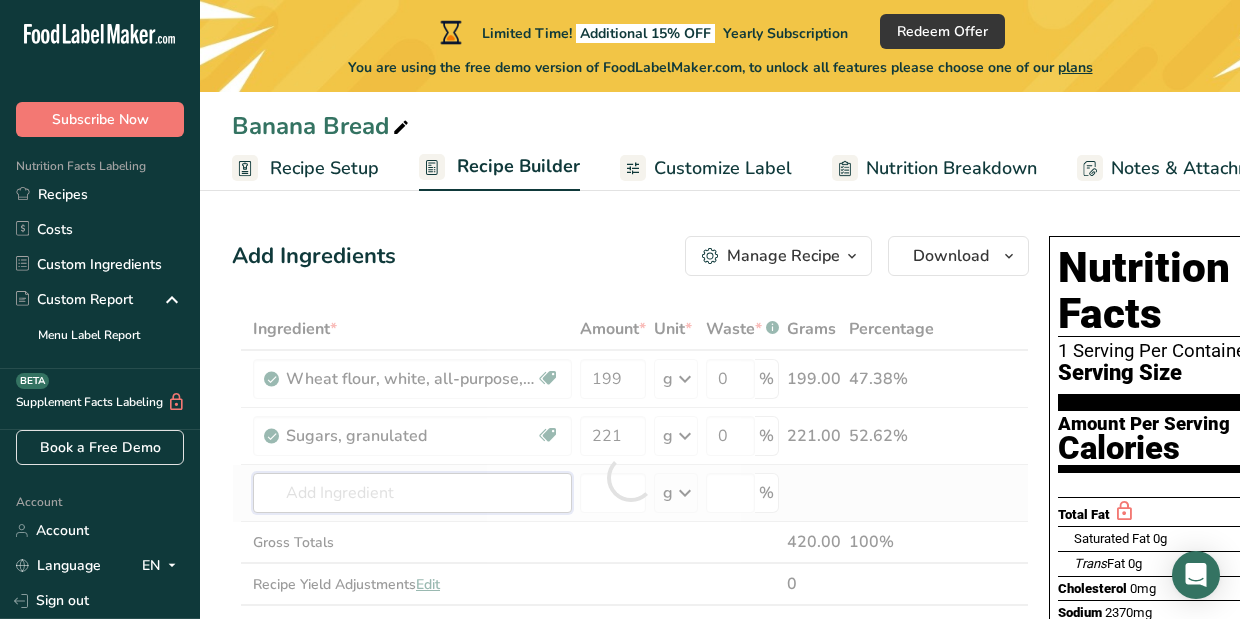 click on "Ingredient *
Amount *
Unit *
Waste *   .a-a{fill:#347362;}.b-a{fill:#fff;}          Grams
Percentage
Wheat flour, white, all-purpose, self-rising, enriched
Dairy free
Vegan
Vegetarian
Soy free
199
g
Portions
1 cup
Weight Units
g
kg
mg
See more
Volume Units
l
Volume units require a density conversion. If you know your ingredient's density enter it below. Otherwise, click on "RIA" our AI Regulatory bot - she will be able to help you
lb/ft3
g/cm3
Confirm
mL
lb/ft3
0" at bounding box center [630, 477] 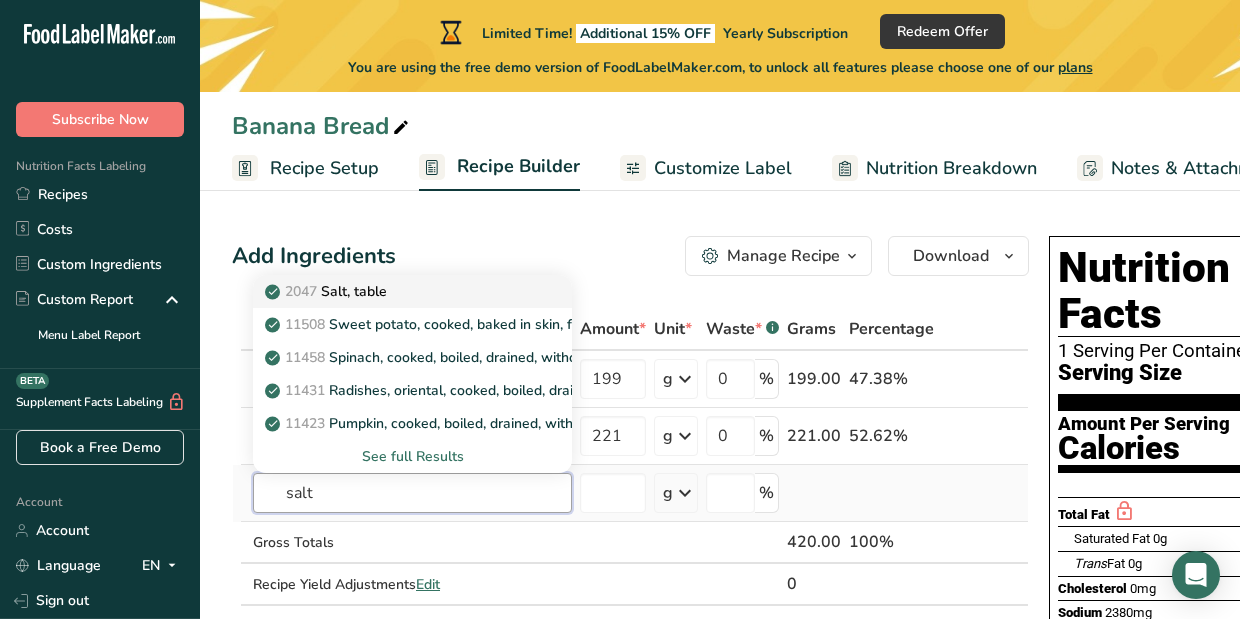 type on "salt" 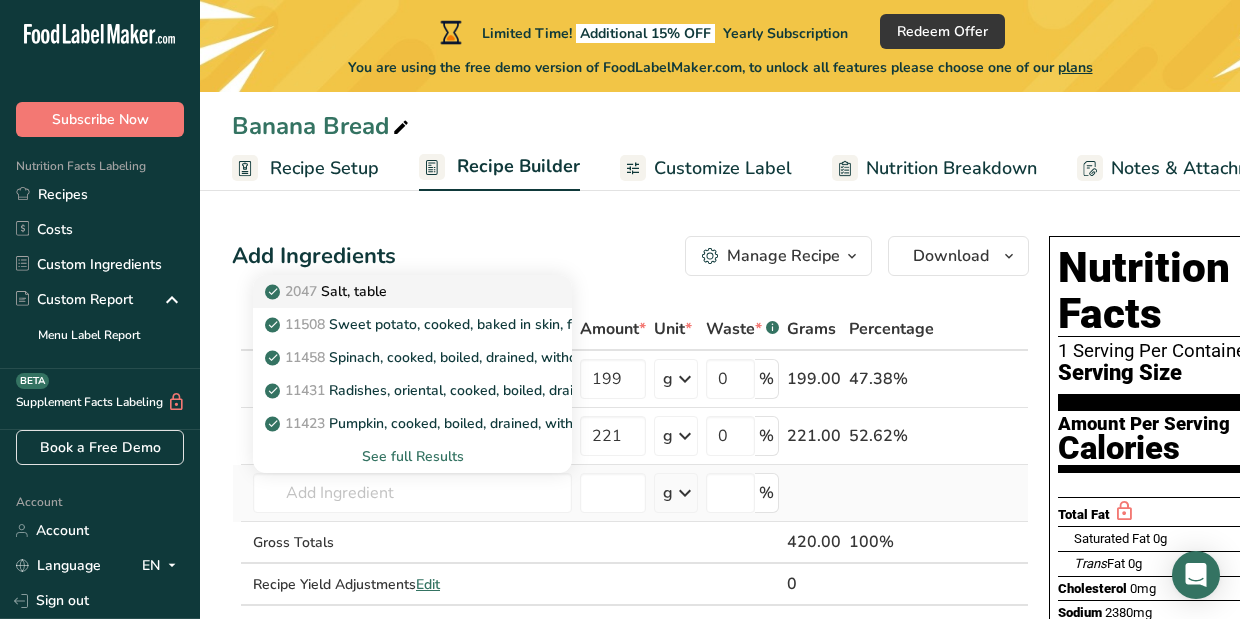 click on "2047
Salt, table" at bounding box center (396, 291) 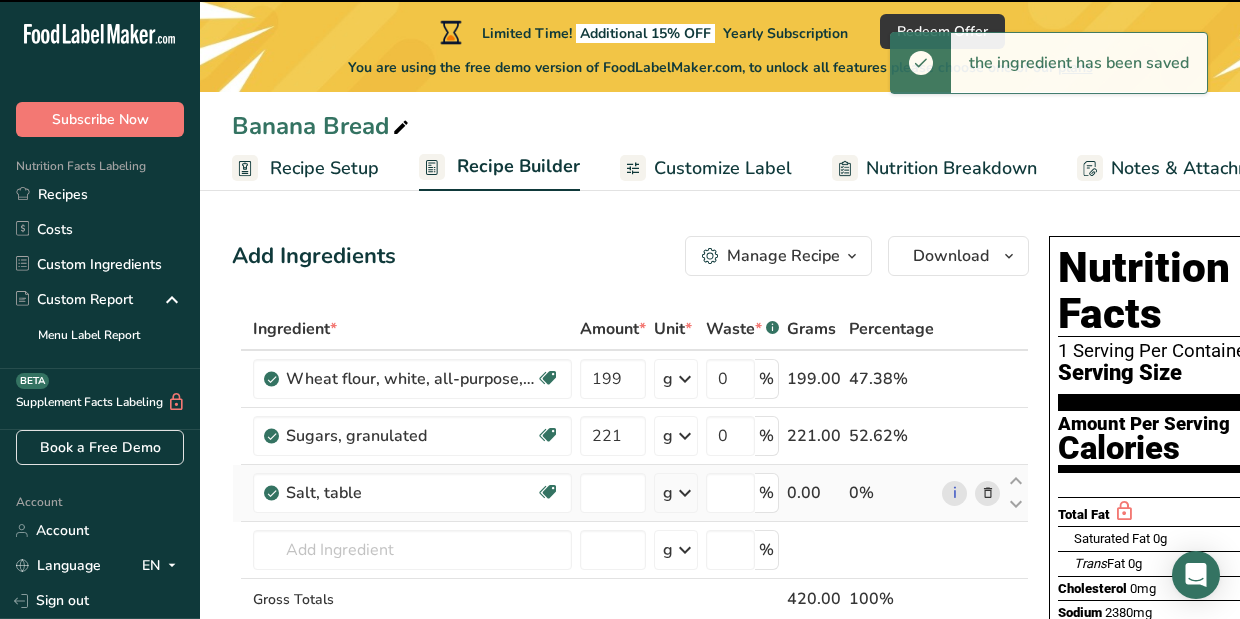 type on "0" 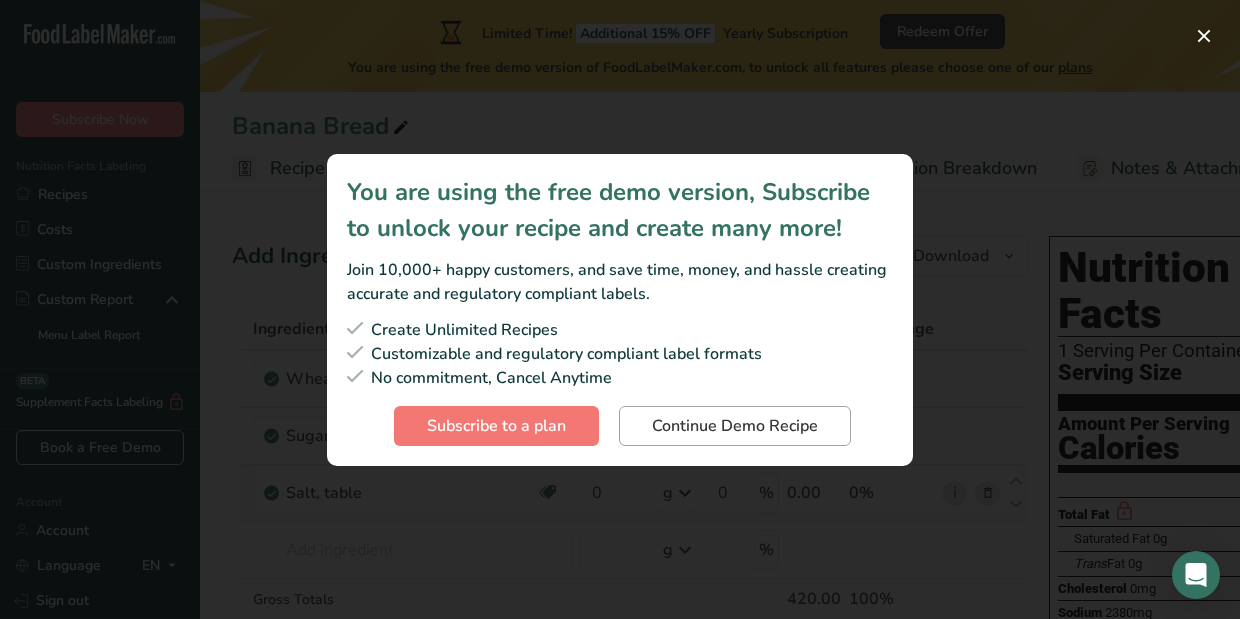 click on "Continue Demo Recipe" at bounding box center [735, 426] 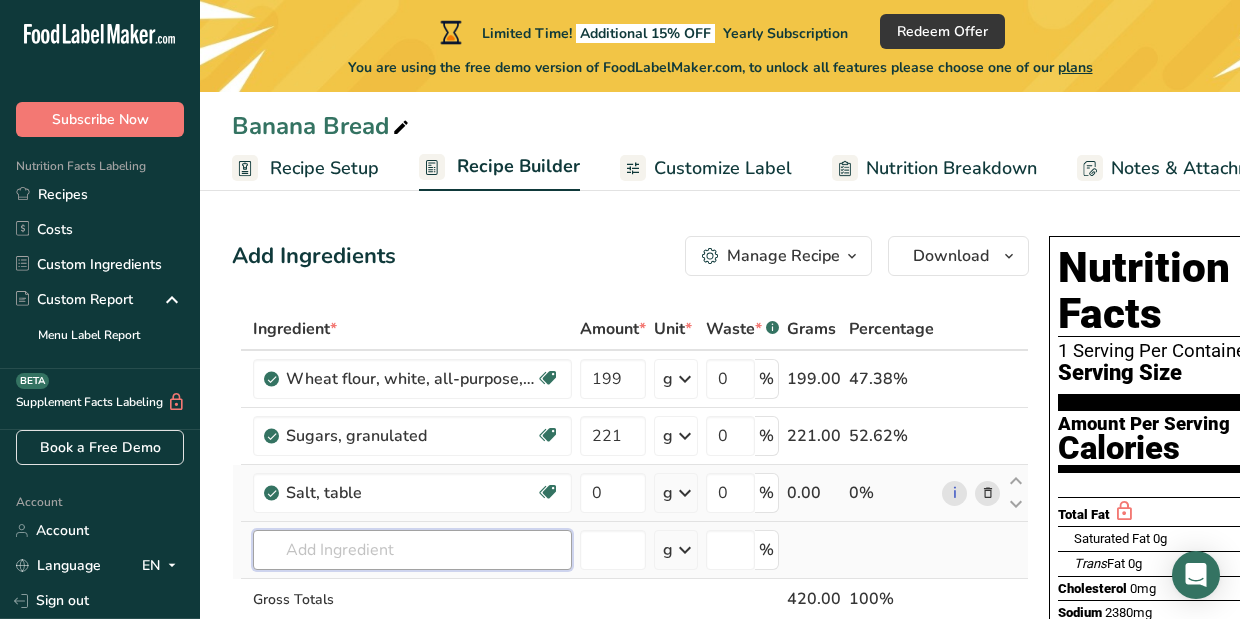 click at bounding box center (412, 550) 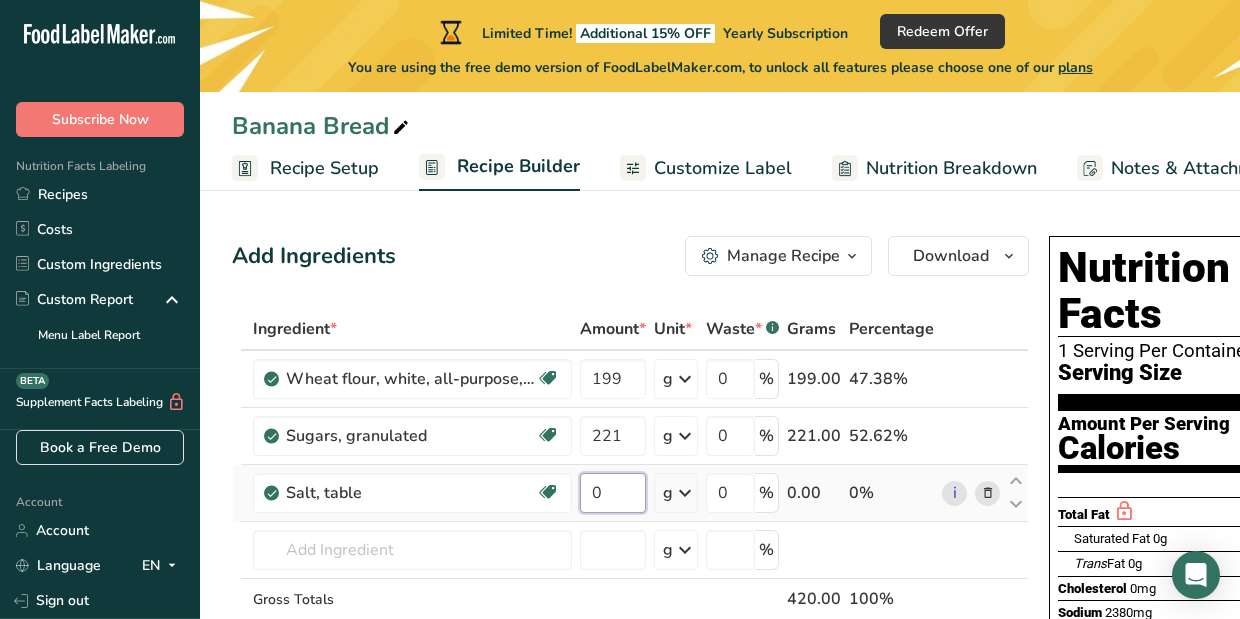click on "0" at bounding box center (613, 493) 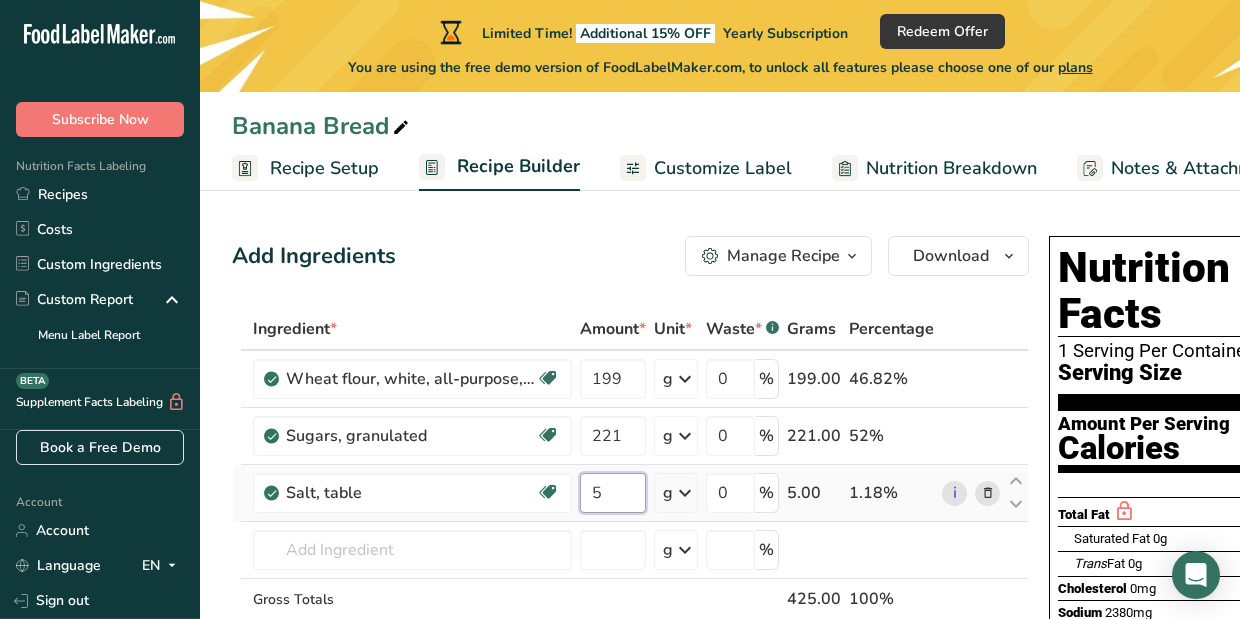 type on "5" 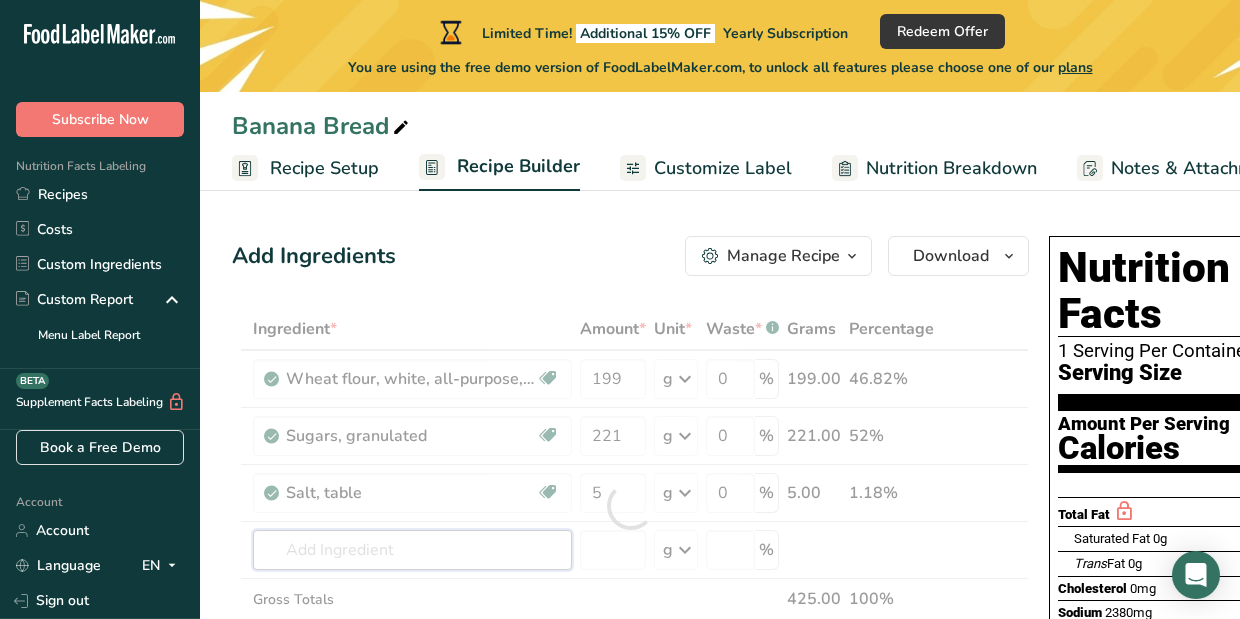 click on "Ingredient *
Amount *
Unit *
Waste *   .a-a{fill:#347362;}.b-a{fill:#fff;}          Grams
Percentage
Wheat flour, white, all-purpose, self-rising, enriched
Dairy free
Vegan
Vegetarian
Soy free
199
g
Portions
1 cup
Weight Units
g
kg
mg
See more
Volume Units
l
Volume units require a density conversion. If you know your ingredient's density enter it below. Otherwise, click on "RIA" our AI Regulatory bot - she will be able to help you
lb/ft3
g/cm3
Confirm
mL
lb/ft3
0" at bounding box center (630, 506) 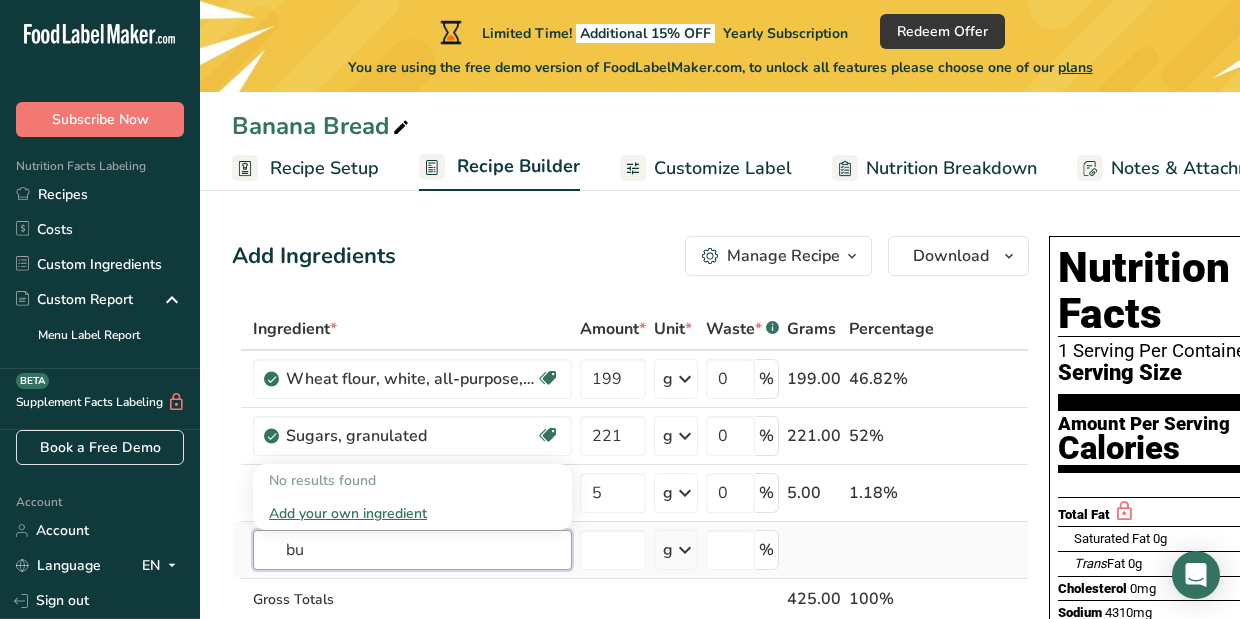 type on "b" 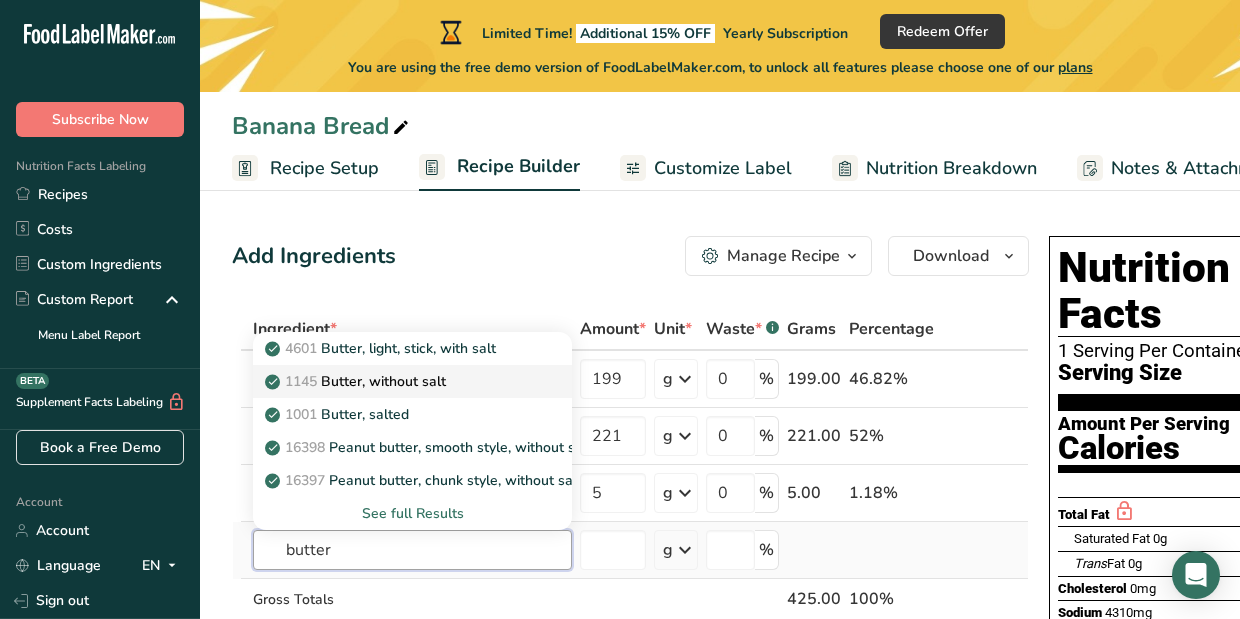 type on "butter" 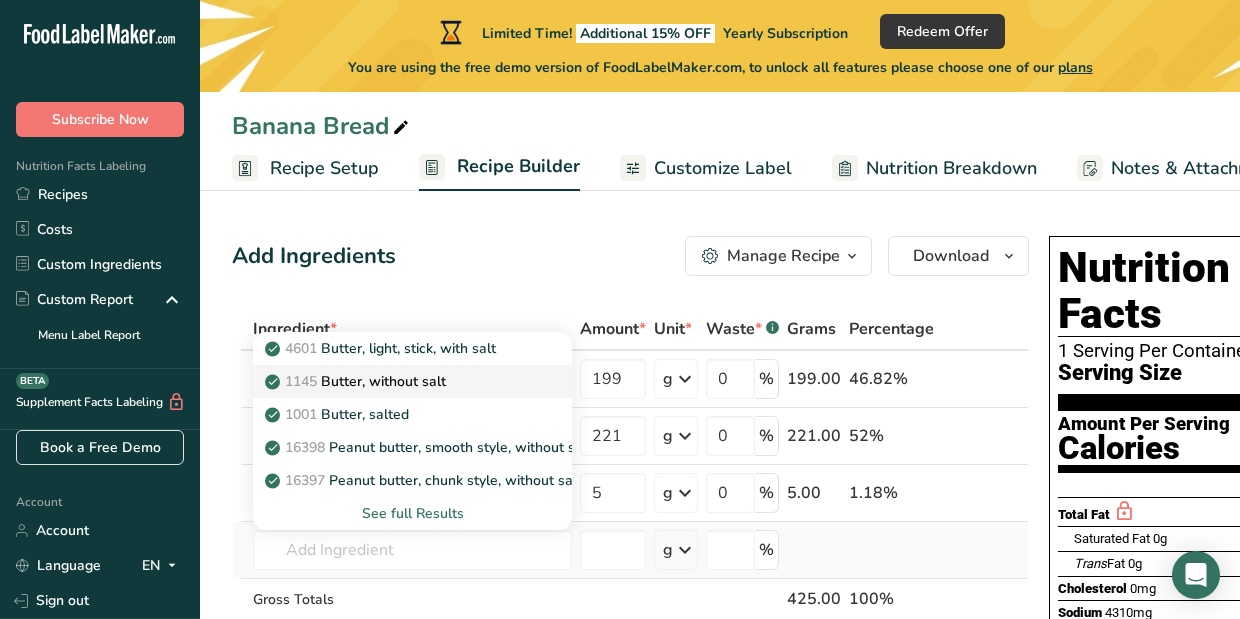 click on "1145
Butter, without salt" at bounding box center [412, 381] 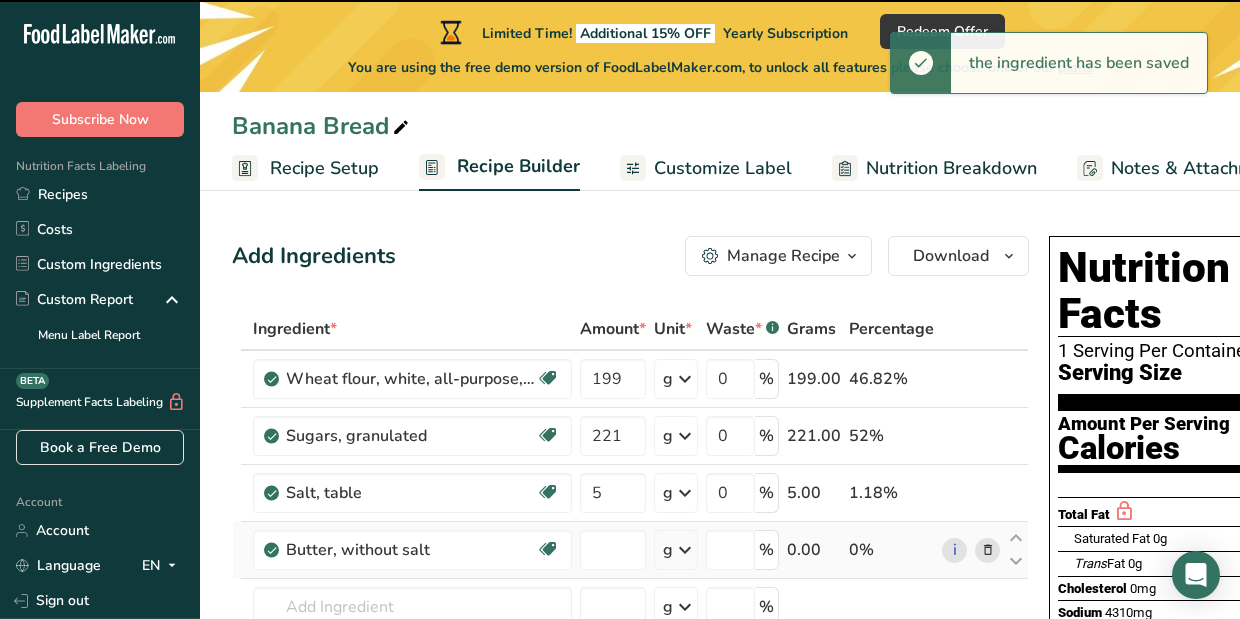 type on "0" 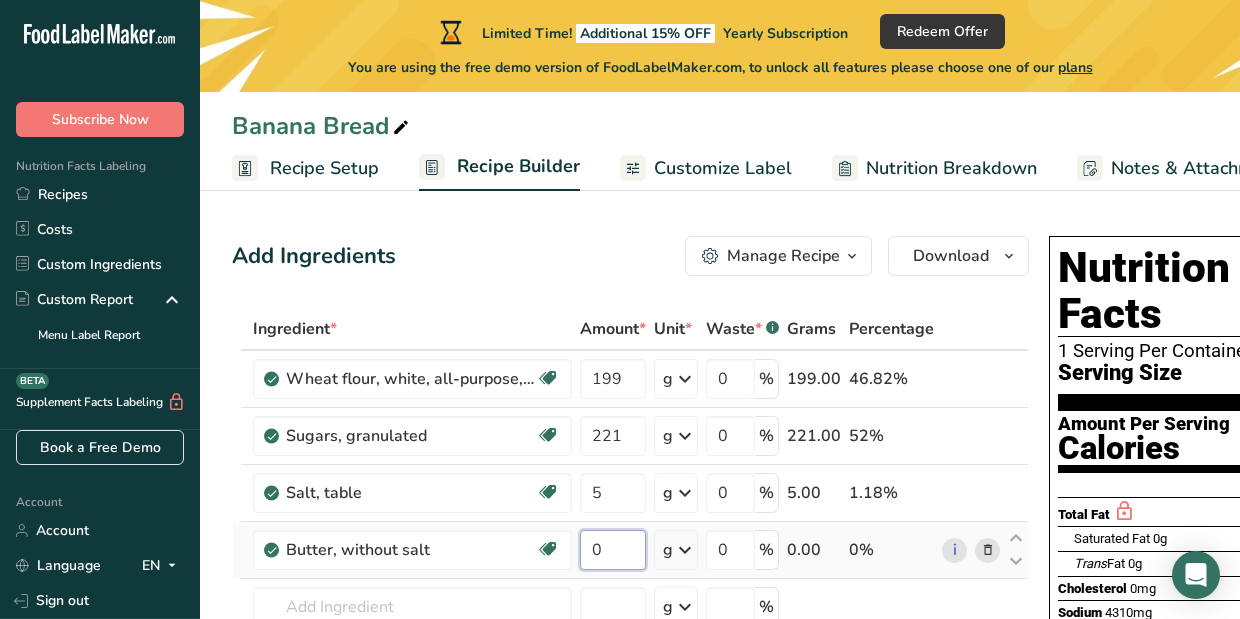 click on "0" at bounding box center (613, 550) 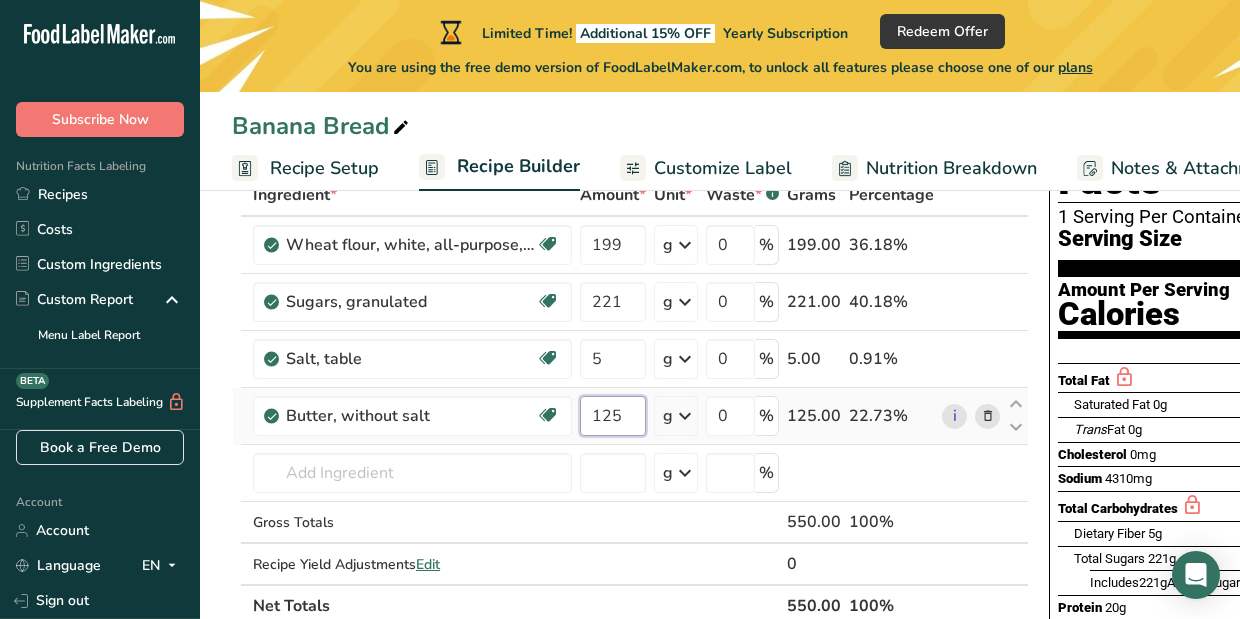 scroll, scrollTop: 135, scrollLeft: 0, axis: vertical 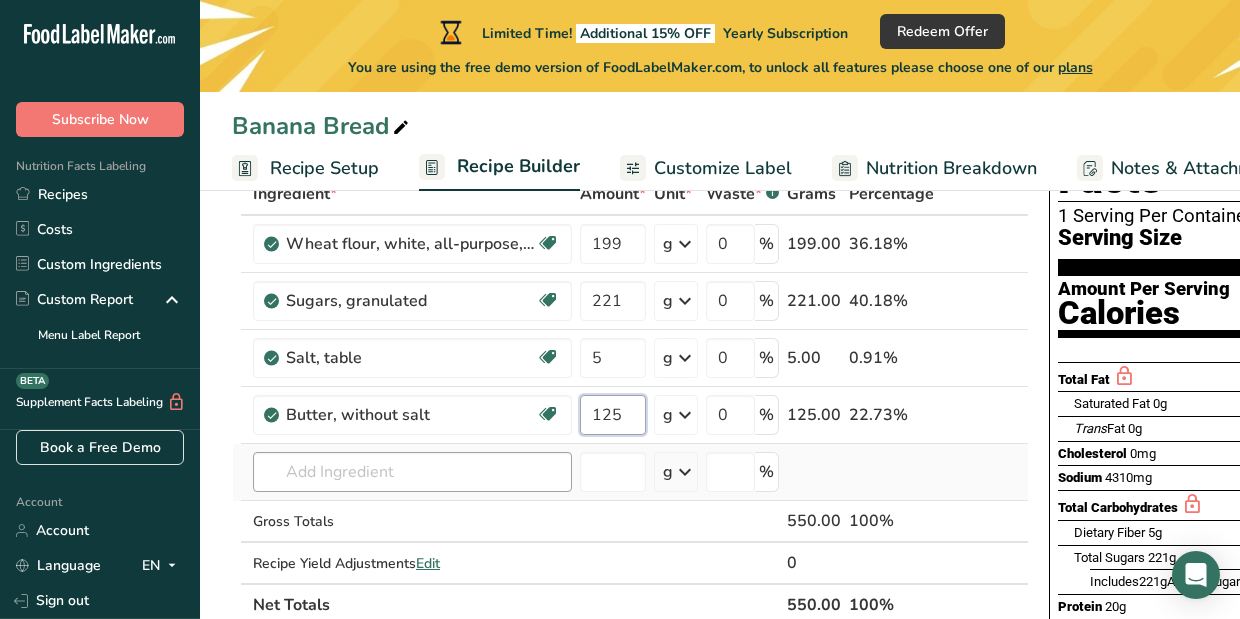 type on "125" 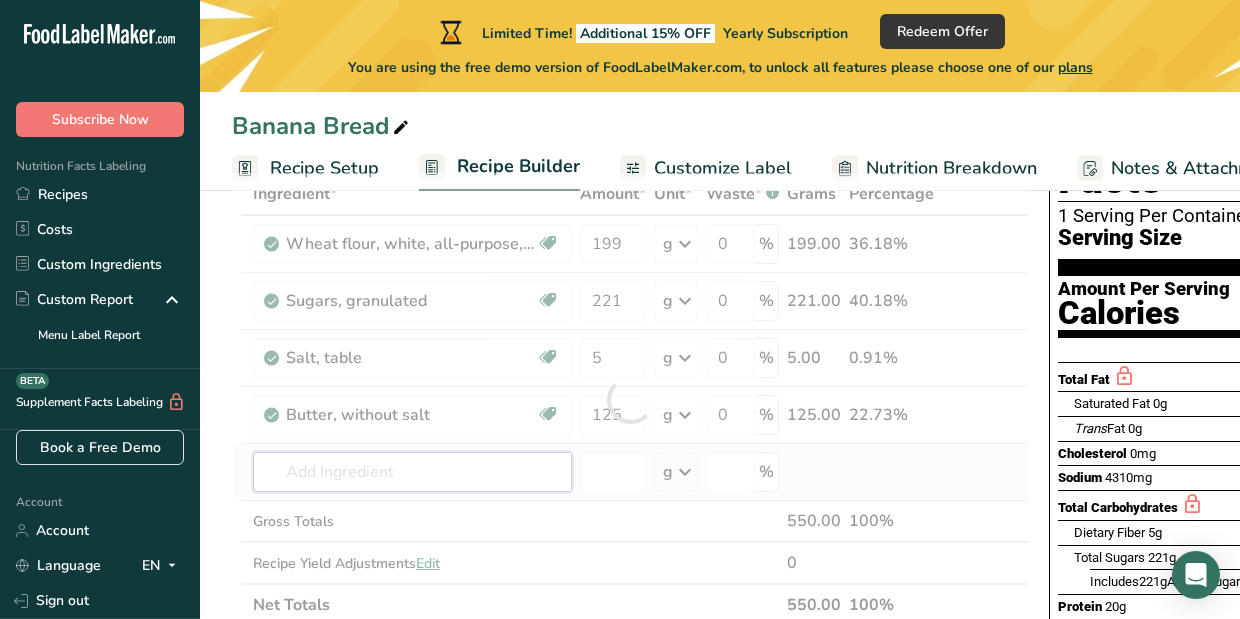 click on "Ingredient *
Amount *
Unit *
Waste *   .a-a{fill:#347362;}.b-a{fill:#fff;}          Grams
Percentage
Wheat flour, white, all-purpose, self-rising, enriched
Dairy free
Vegan
Vegetarian
Soy free
199
g
Portions
1 cup
Weight Units
g
kg
mg
See more
Volume Units
l
Volume units require a density conversion. If you know your ingredient's density enter it below. Otherwise, click on "RIA" our AI Regulatory bot - she will be able to help you
lb/ft3
g/cm3
Confirm
mL
lb/ft3
0" at bounding box center [630, 399] 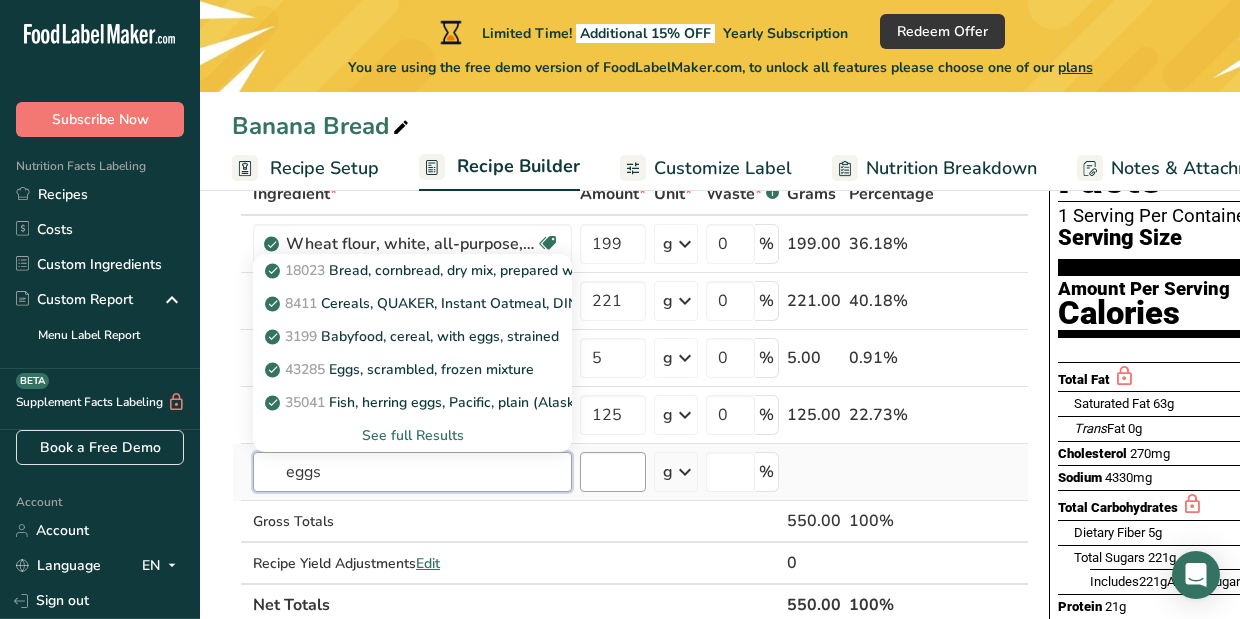 type on "eggs" 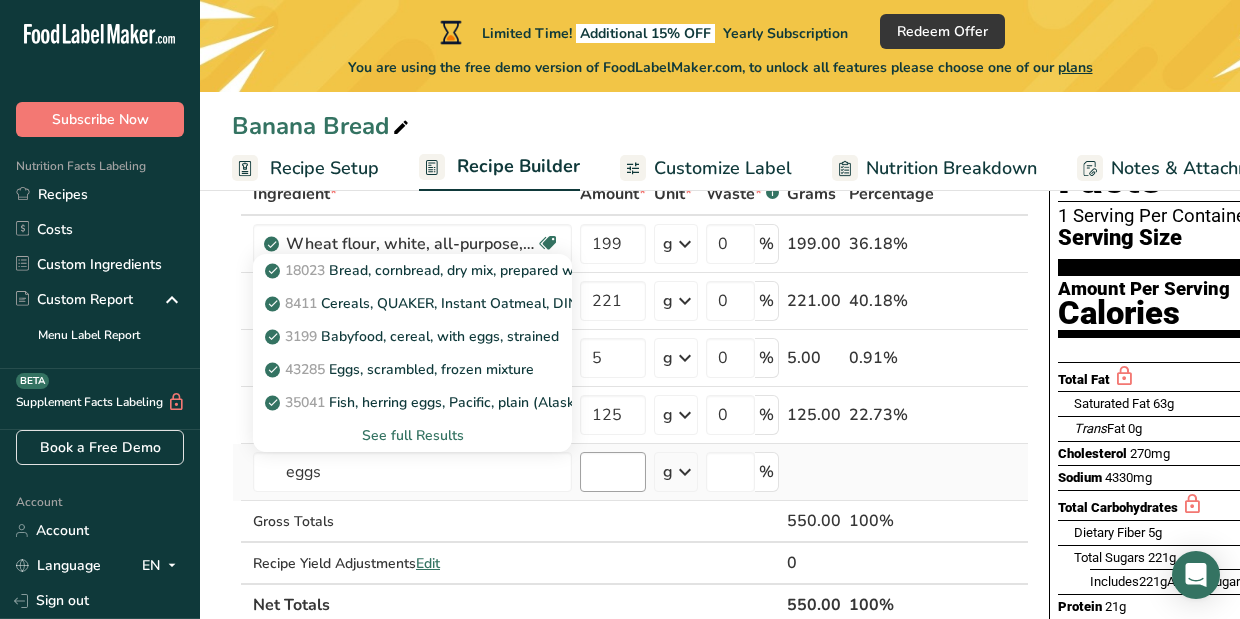 type 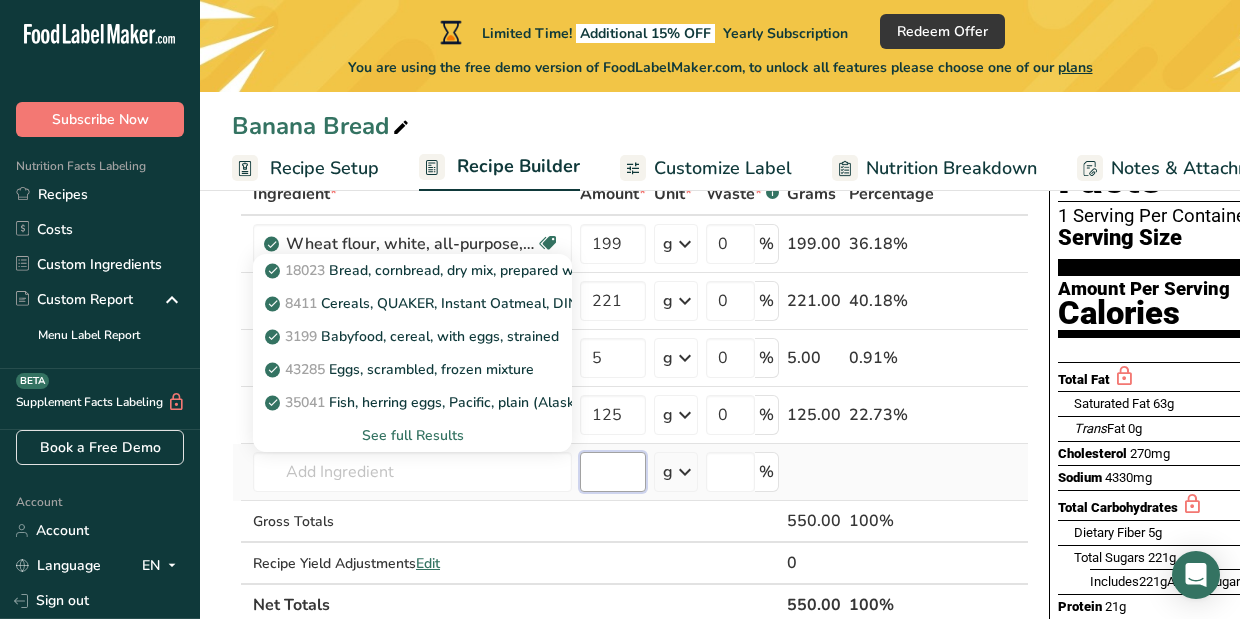 click at bounding box center (613, 472) 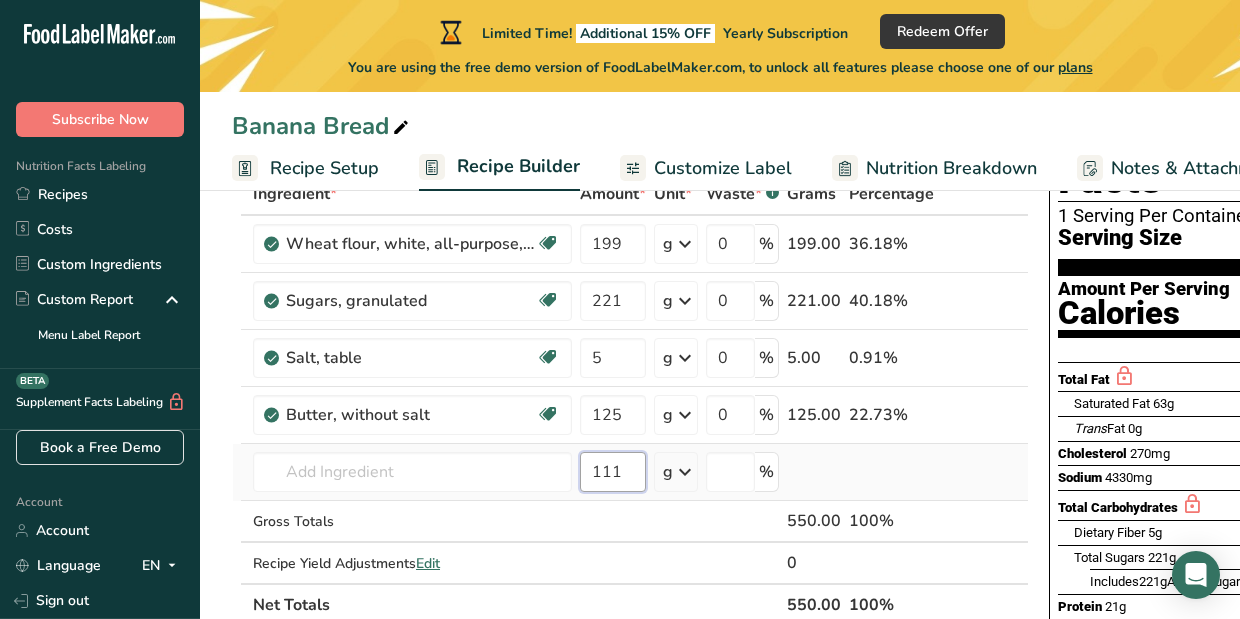 type on "111" 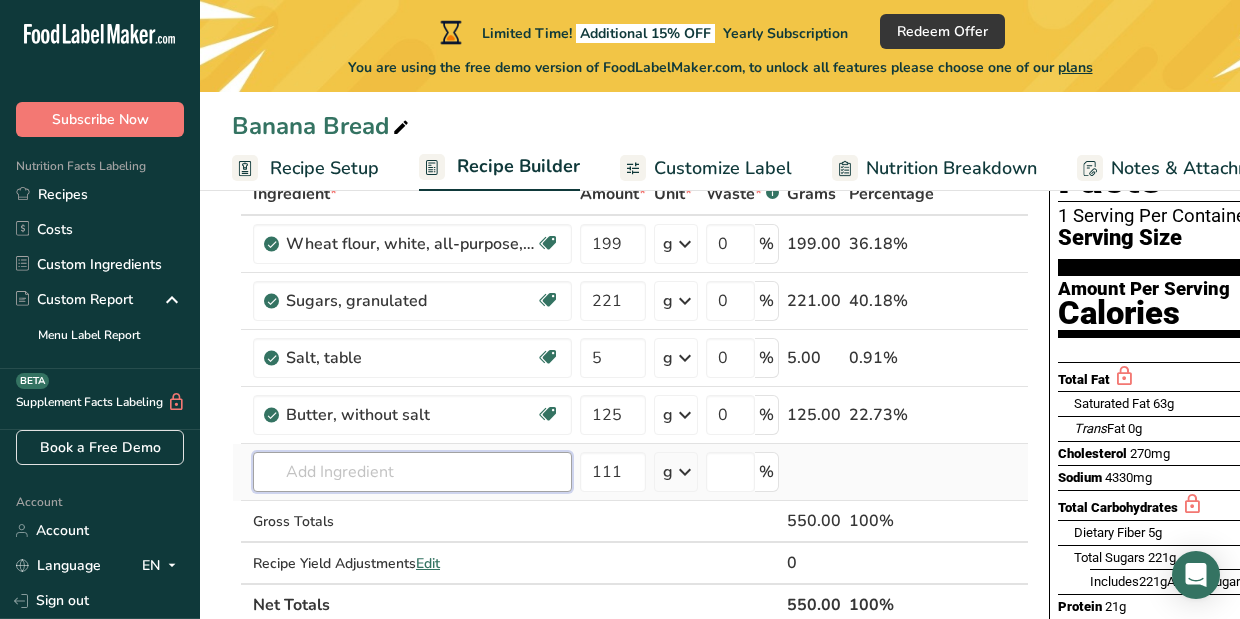 click at bounding box center [412, 472] 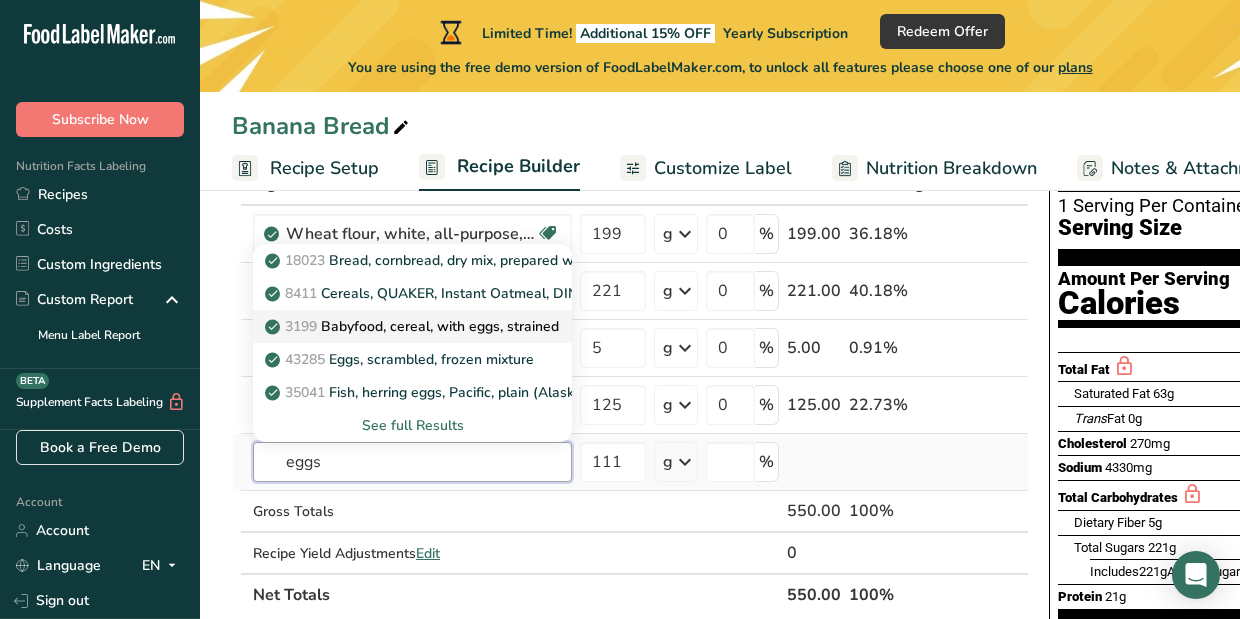 scroll, scrollTop: 154, scrollLeft: 0, axis: vertical 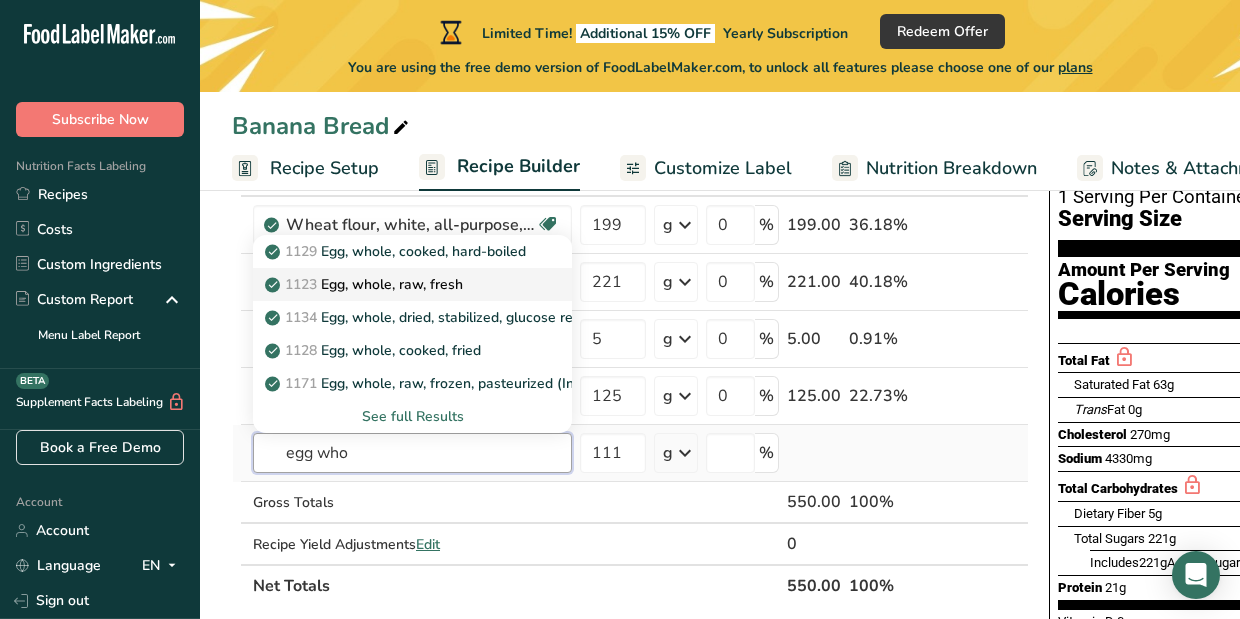 type on "egg who" 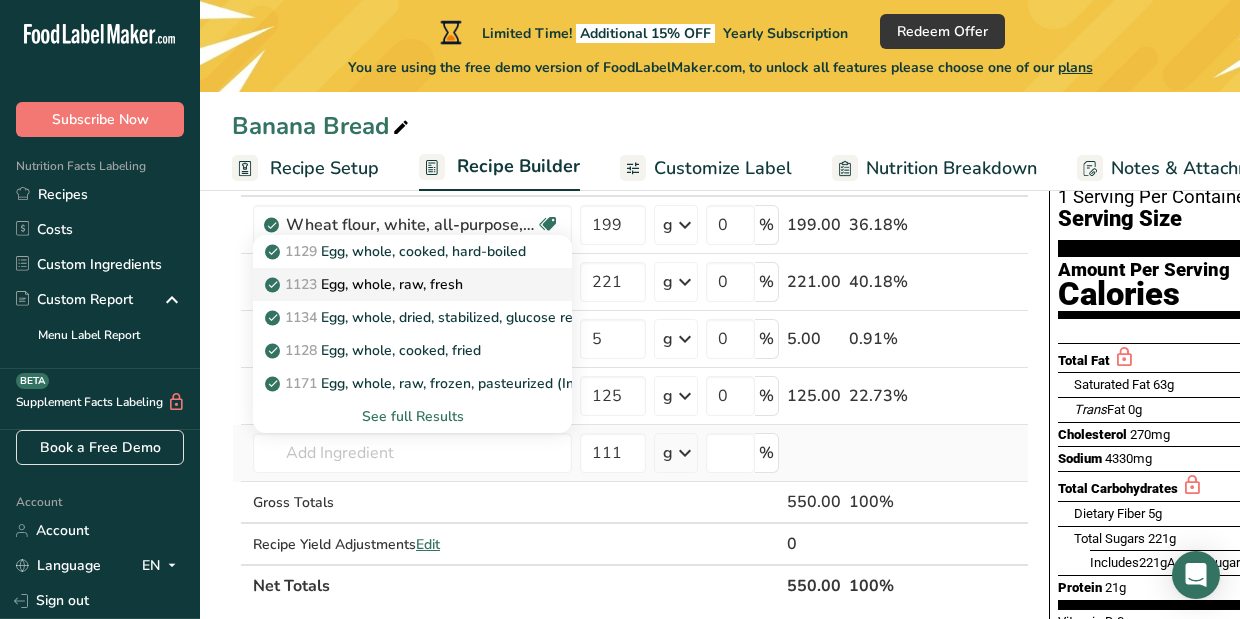 click on "1123
Egg, whole, raw, fresh" at bounding box center (366, 284) 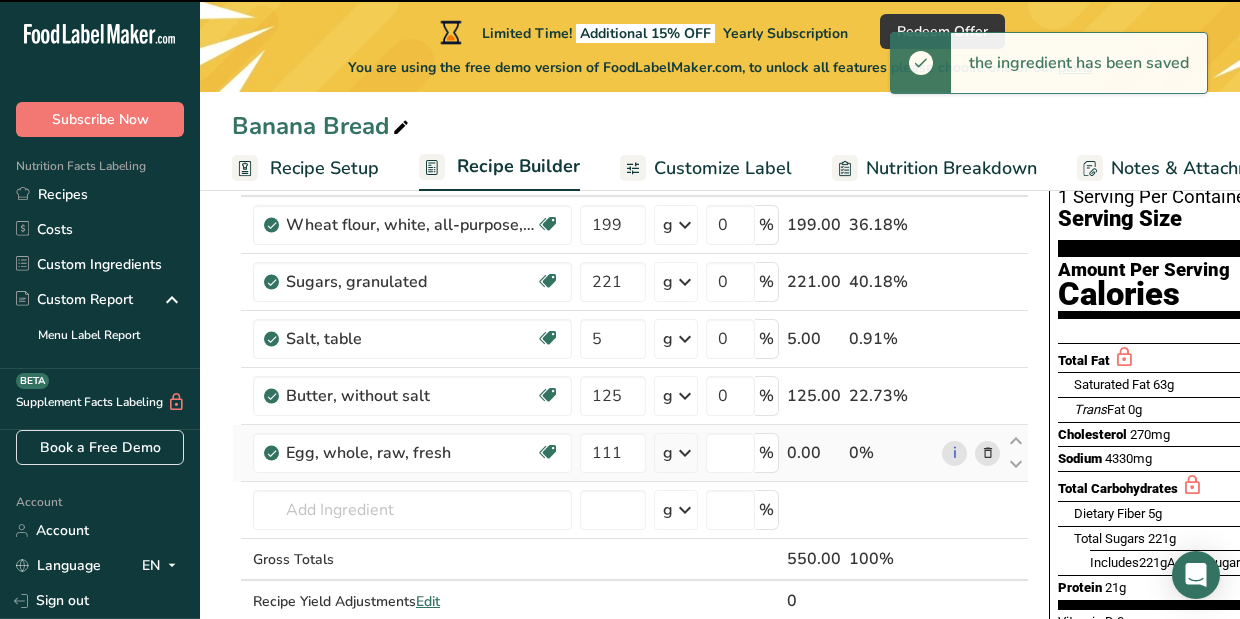 type on "0" 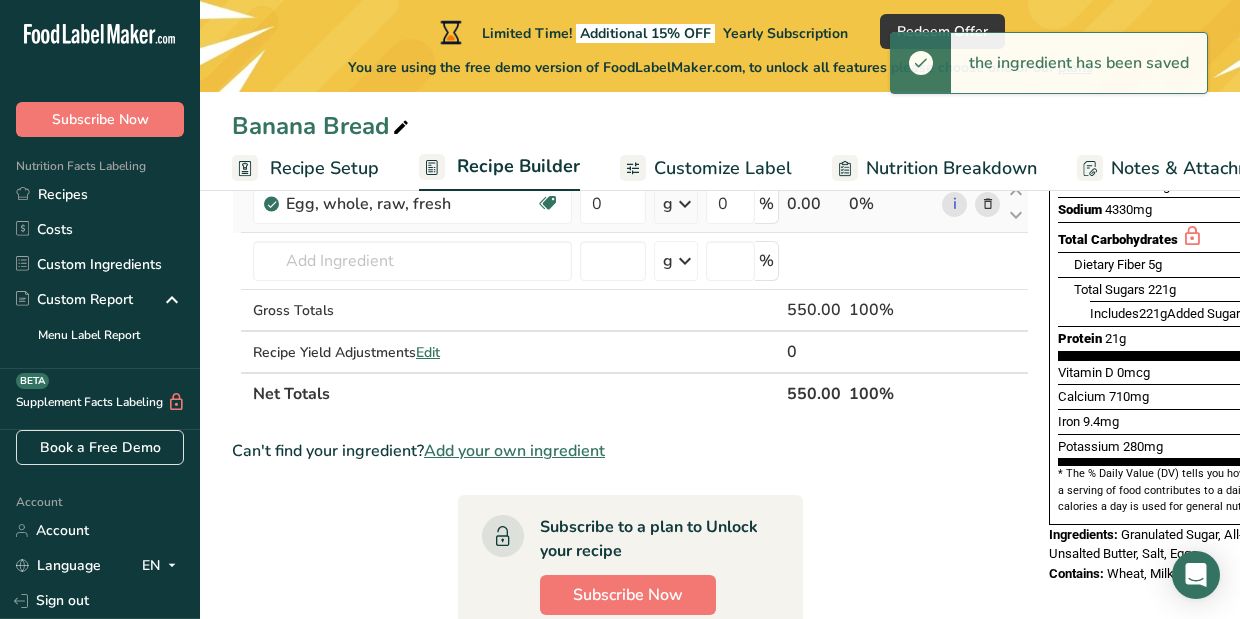 scroll, scrollTop: 407, scrollLeft: 0, axis: vertical 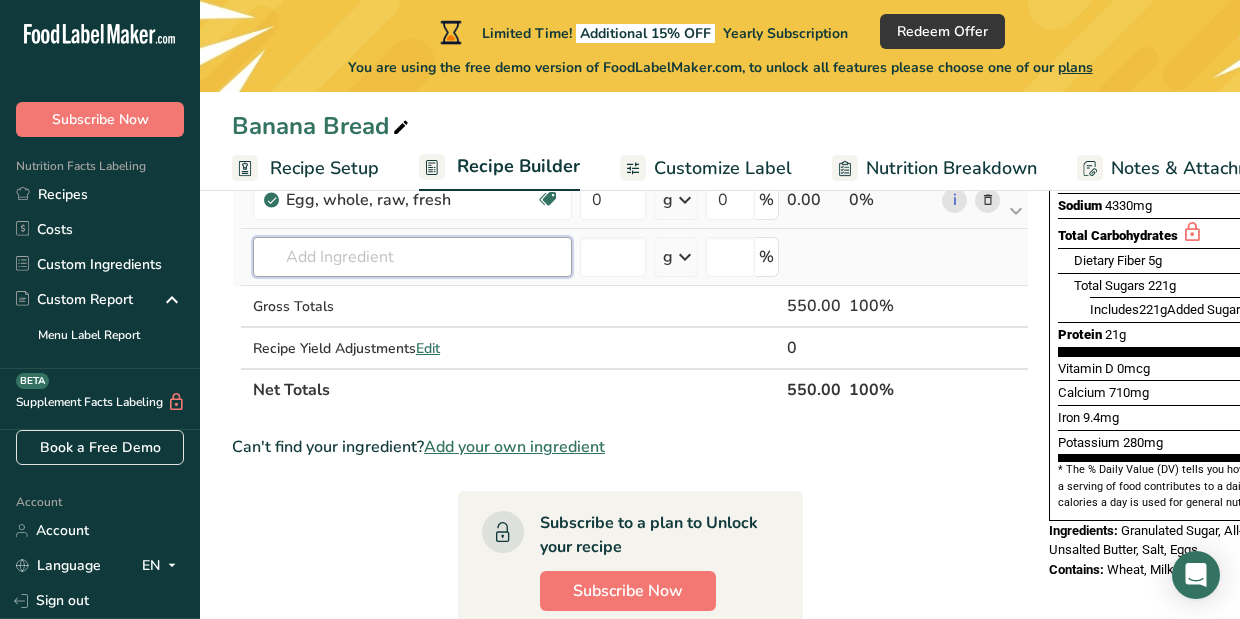 click at bounding box center (412, 257) 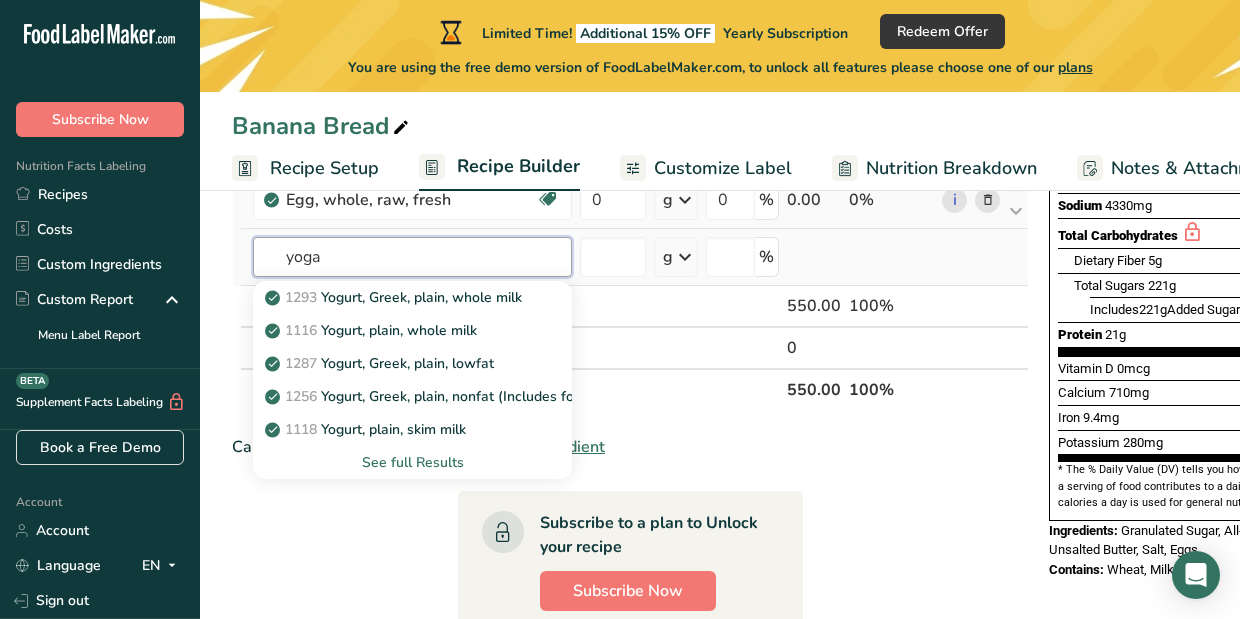 type on "yoga" 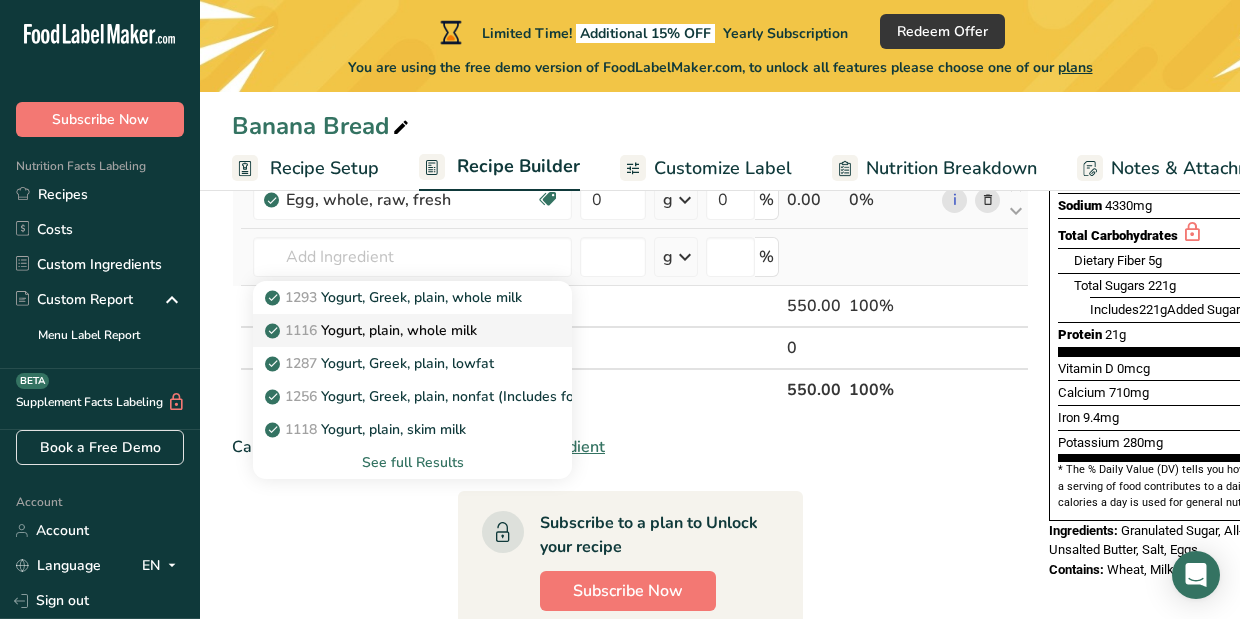 drag, startPoint x: 350, startPoint y: 262, endPoint x: 413, endPoint y: 335, distance: 96.42614 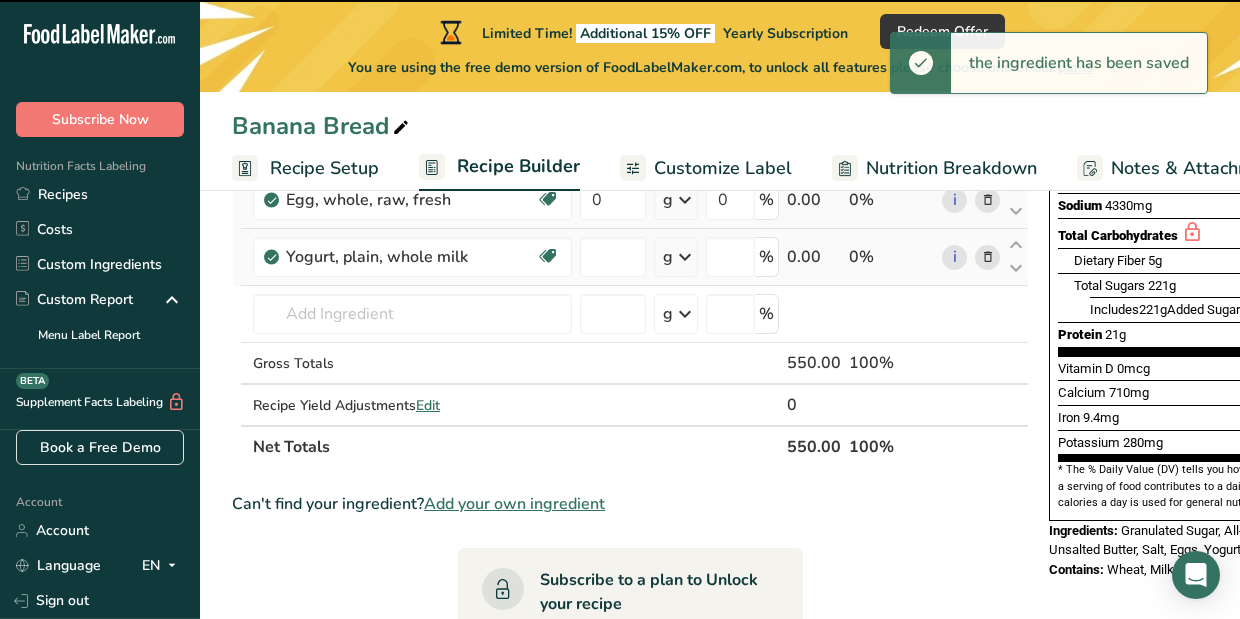 type on "0" 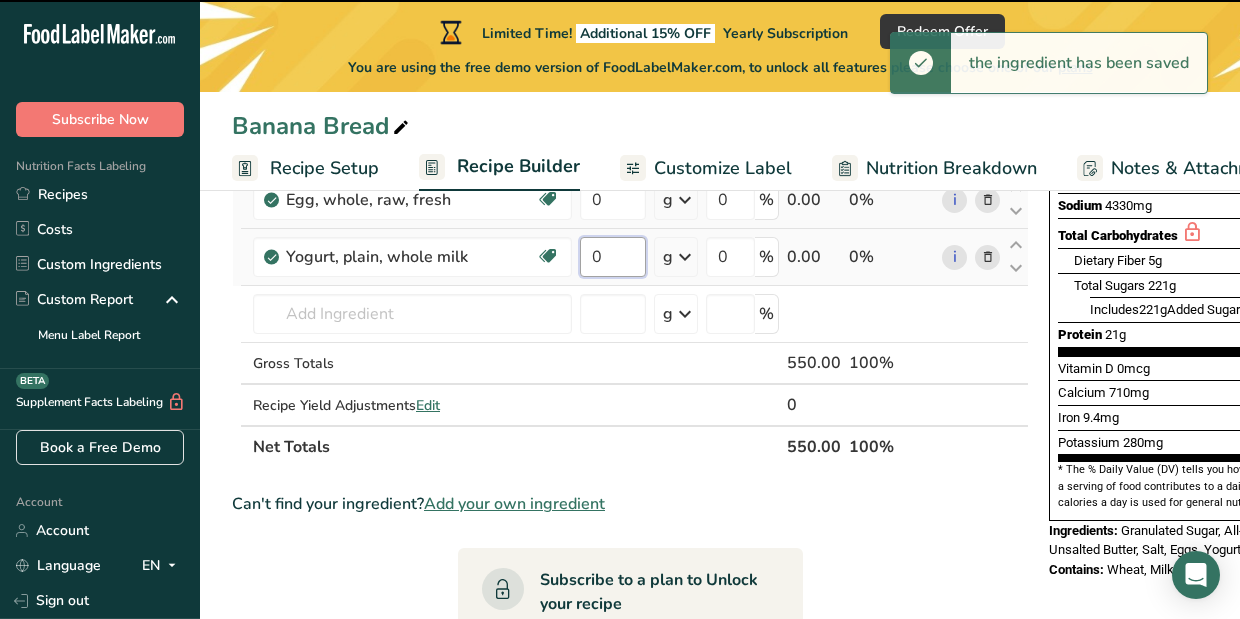 click on "0" at bounding box center (613, 257) 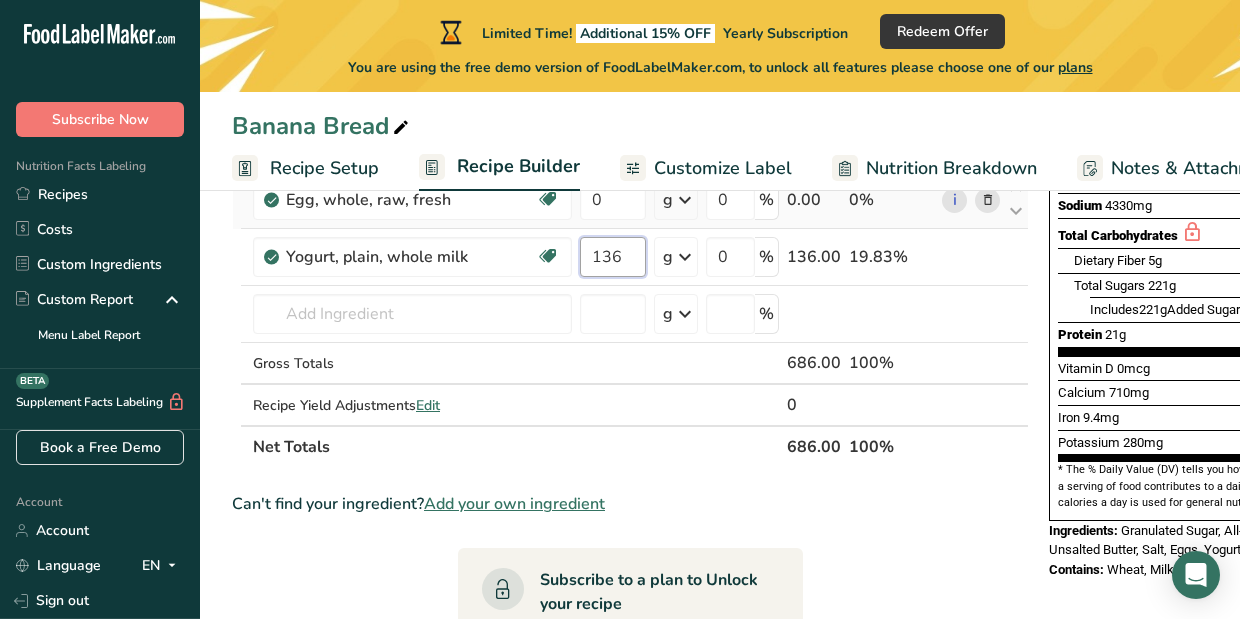 type on "136" 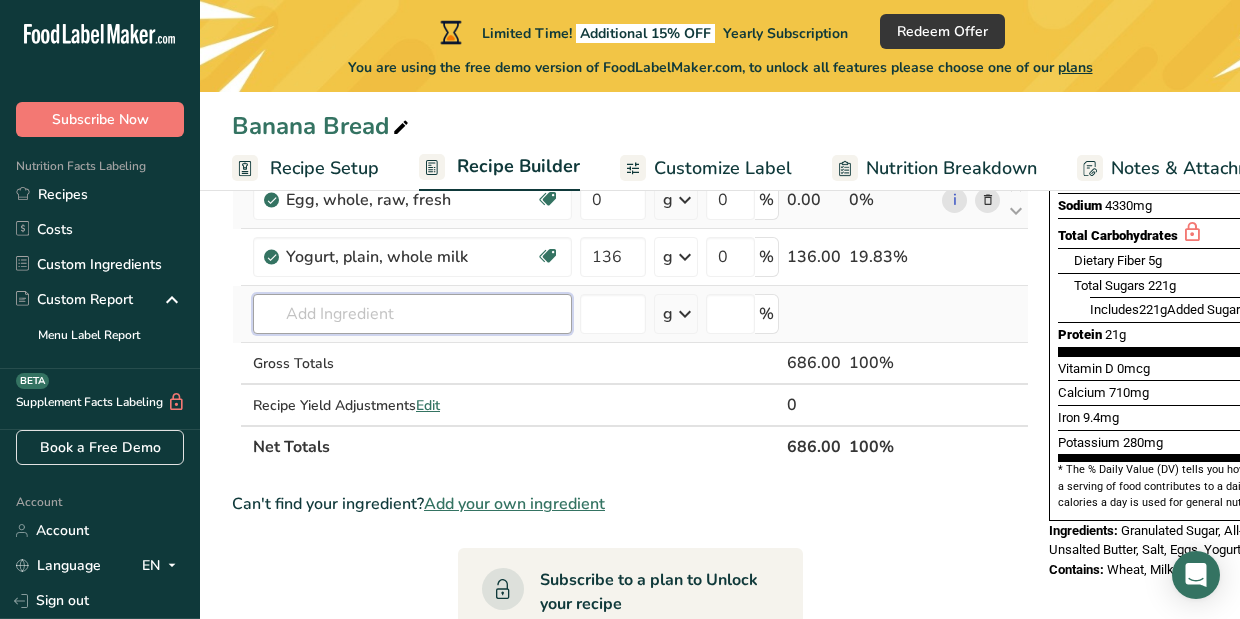 click on "Ingredient *
Amount *
Unit *
Waste *   .a-a{fill:#347362;}.b-a{fill:#fff;}          Grams
Percentage
Wheat flour, white, all-purpose, self-rising, enriched
Dairy free
Vegan
Vegetarian
Soy free
199
g
Portions
1 cup
Weight Units
g
kg
mg
See more
Volume Units
l
Volume units require a density conversion. If you know your ingredient's density enter it below. Otherwise, click on "RIA" our AI Regulatory bot - she will be able to help you
lb/ft3
g/cm3
Confirm
mL
lb/ft3
0" at bounding box center [630, 184] 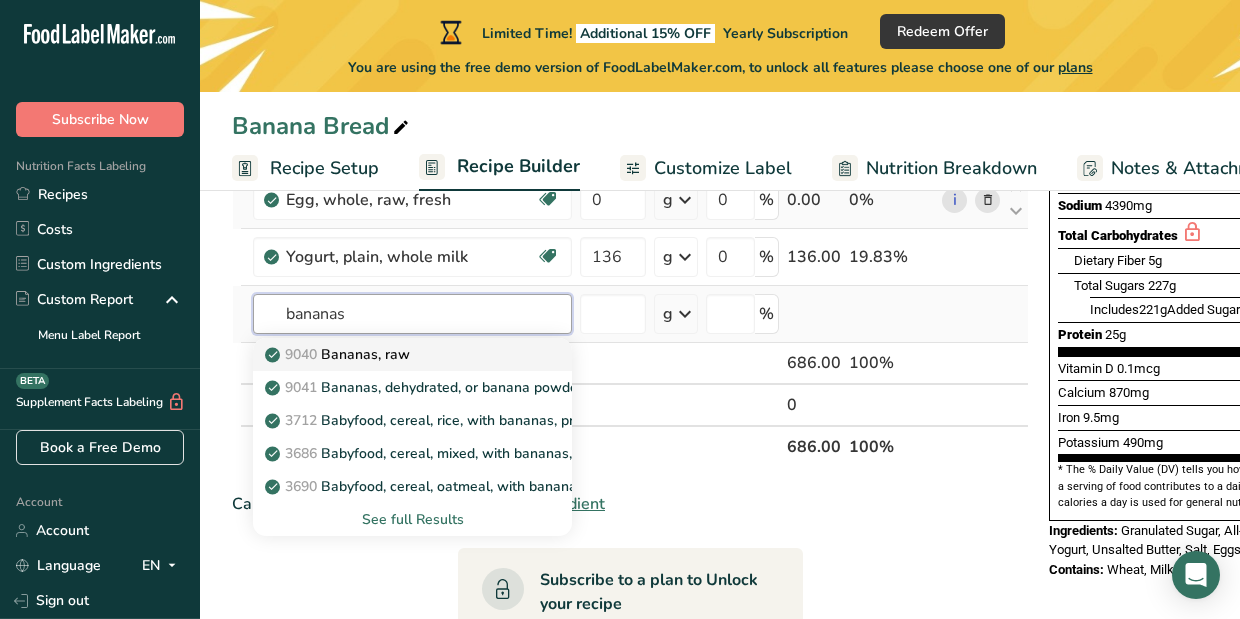 type on "bananas" 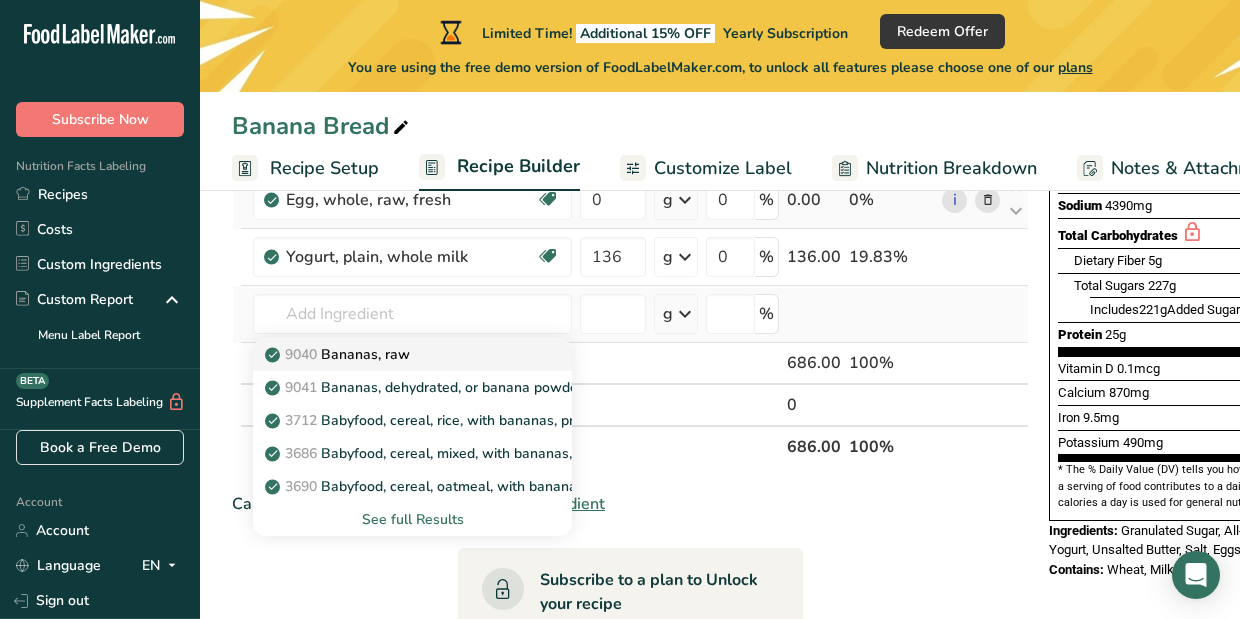 click on "9040
Bananas, raw" at bounding box center (396, 354) 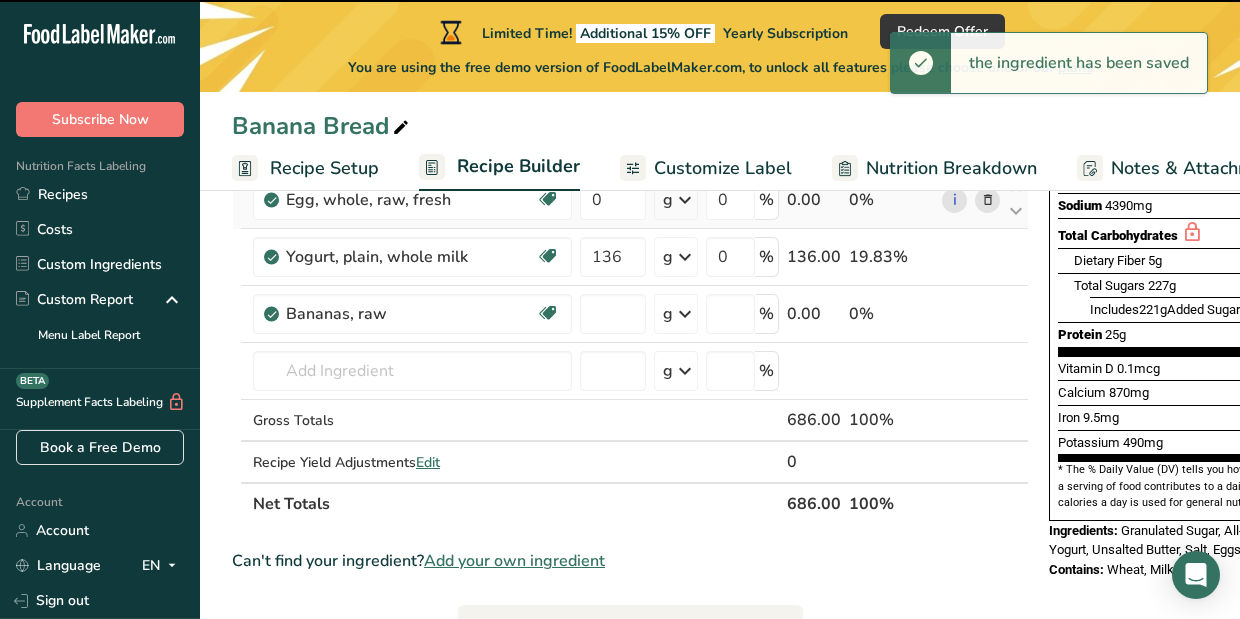type on "0" 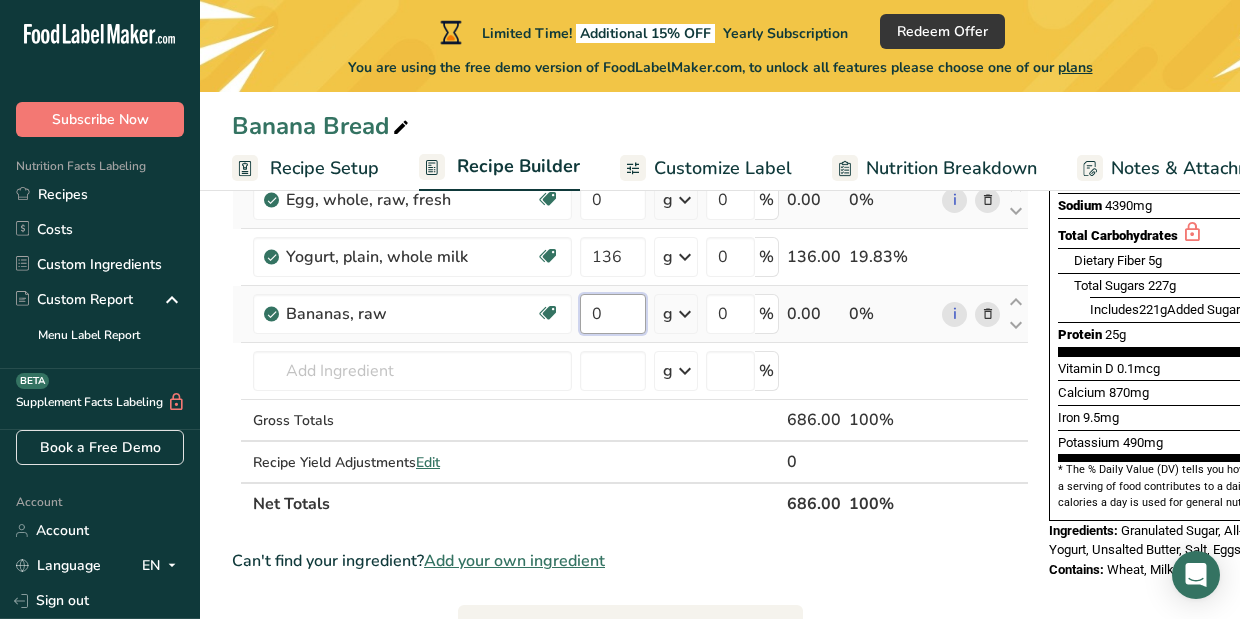 click on "0" at bounding box center (613, 314) 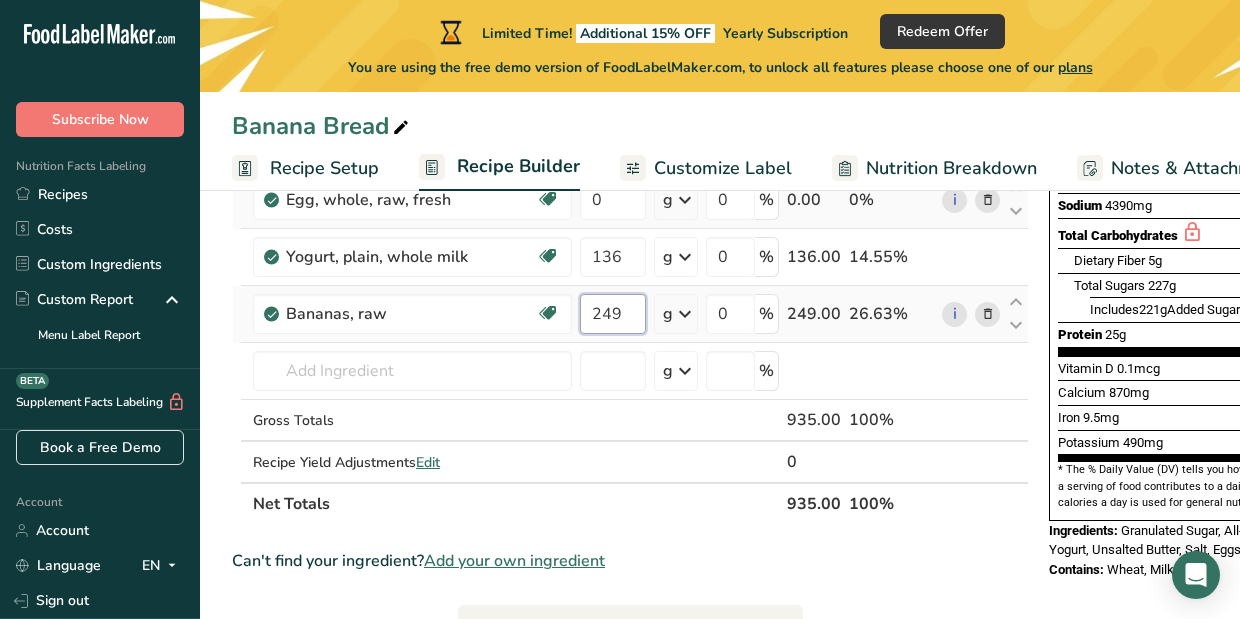 type on "249" 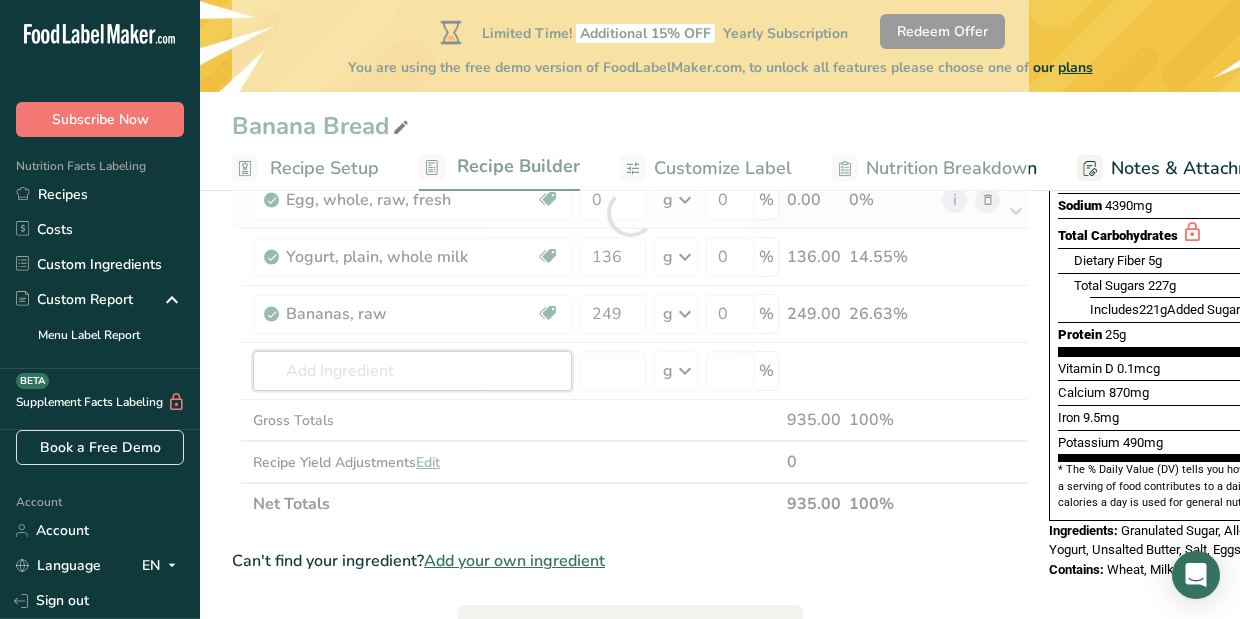 click on "Ingredient *
Amount *
Unit *
Waste *   .a-a{fill:#347362;}.b-a{fill:#fff;}          Grams
Percentage
Wheat flour, white, all-purpose, self-rising, enriched
Dairy free
Vegan
Vegetarian
Soy free
199
g
Portions
1 cup
Weight Units
g
kg
mg
See more
Volume Units
l
Volume units require a density conversion. If you know your ingredient's density enter it below. Otherwise, click on "RIA" our AI Regulatory bot - she will be able to help you
lb/ft3
g/cm3
Confirm
mL
lb/ft3
0" at bounding box center (630, 213) 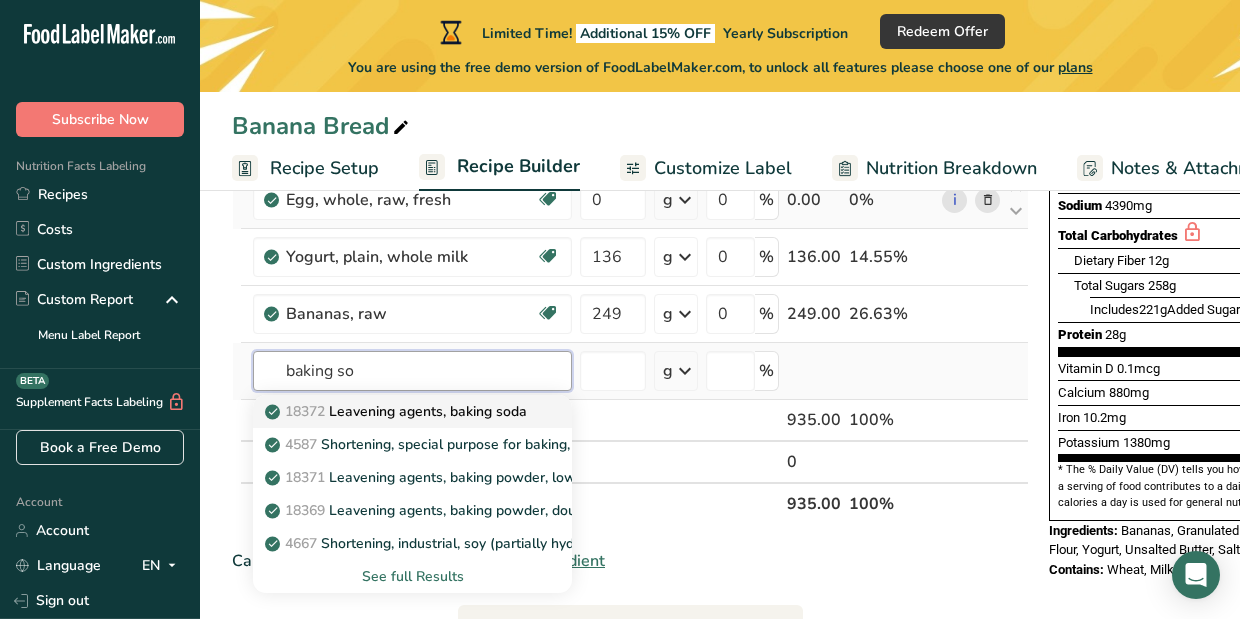 type on "baking so" 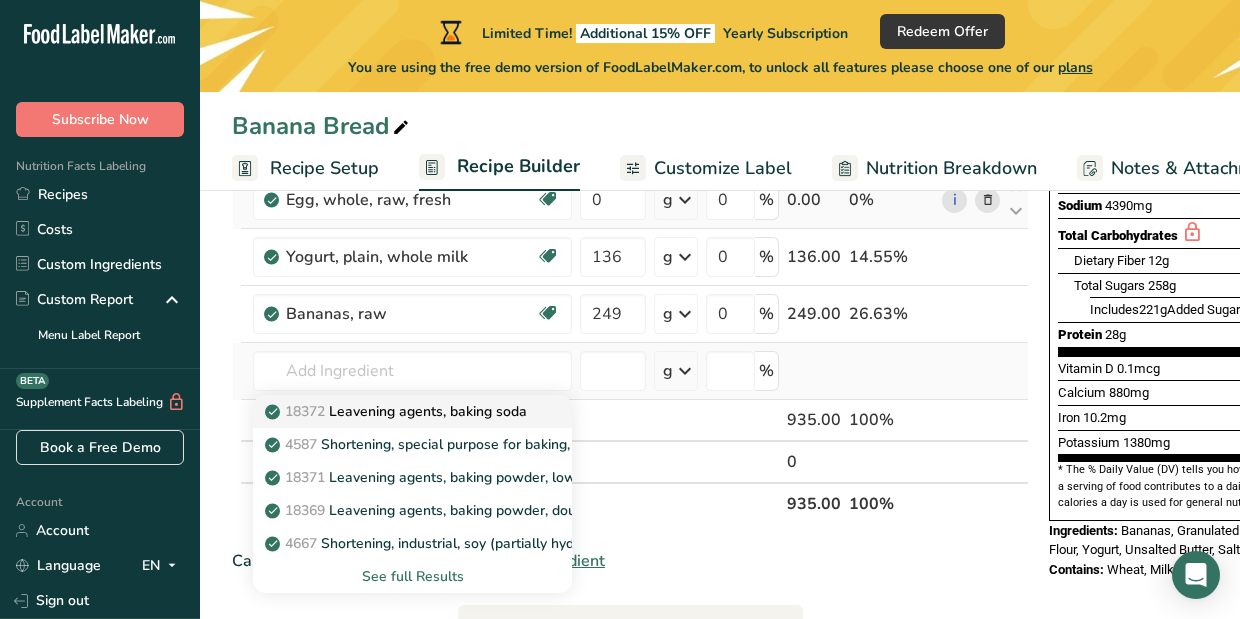 click on "18372
Leavening agents, baking soda" at bounding box center [398, 411] 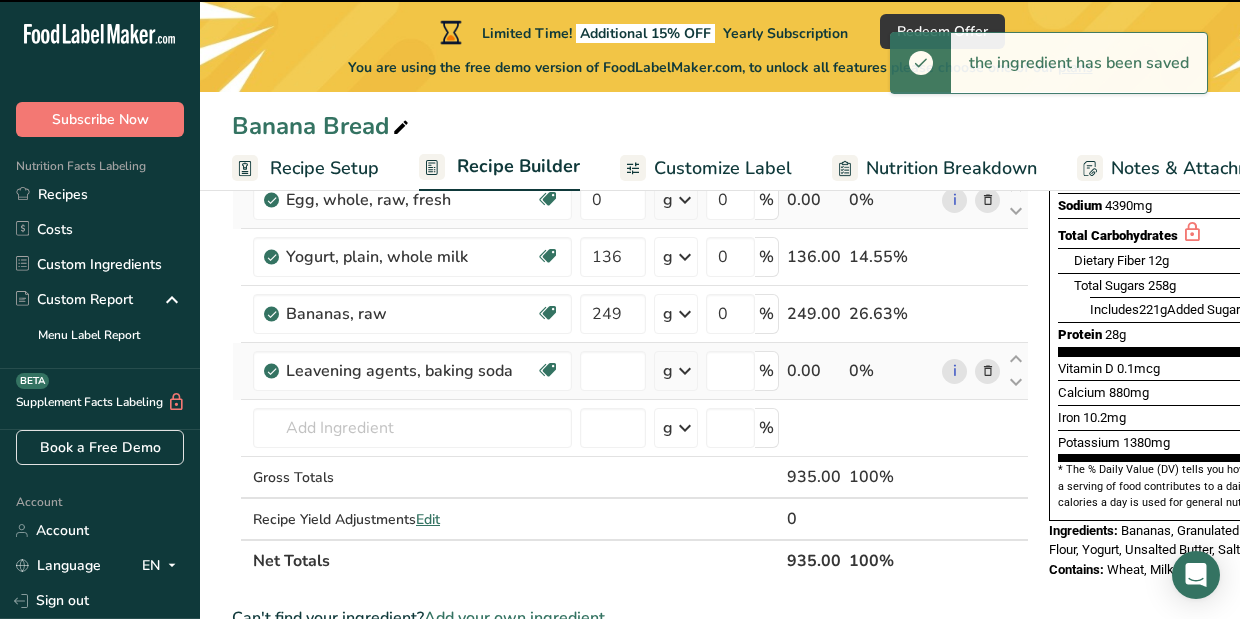 type on "0" 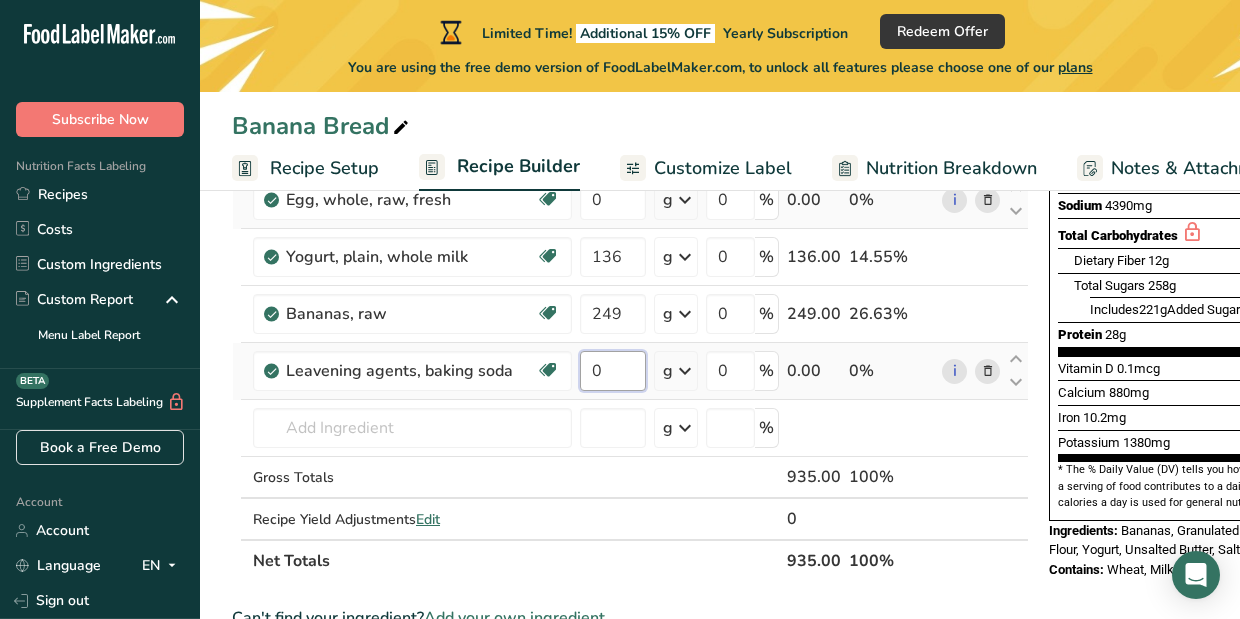 click on "0" at bounding box center (613, 371) 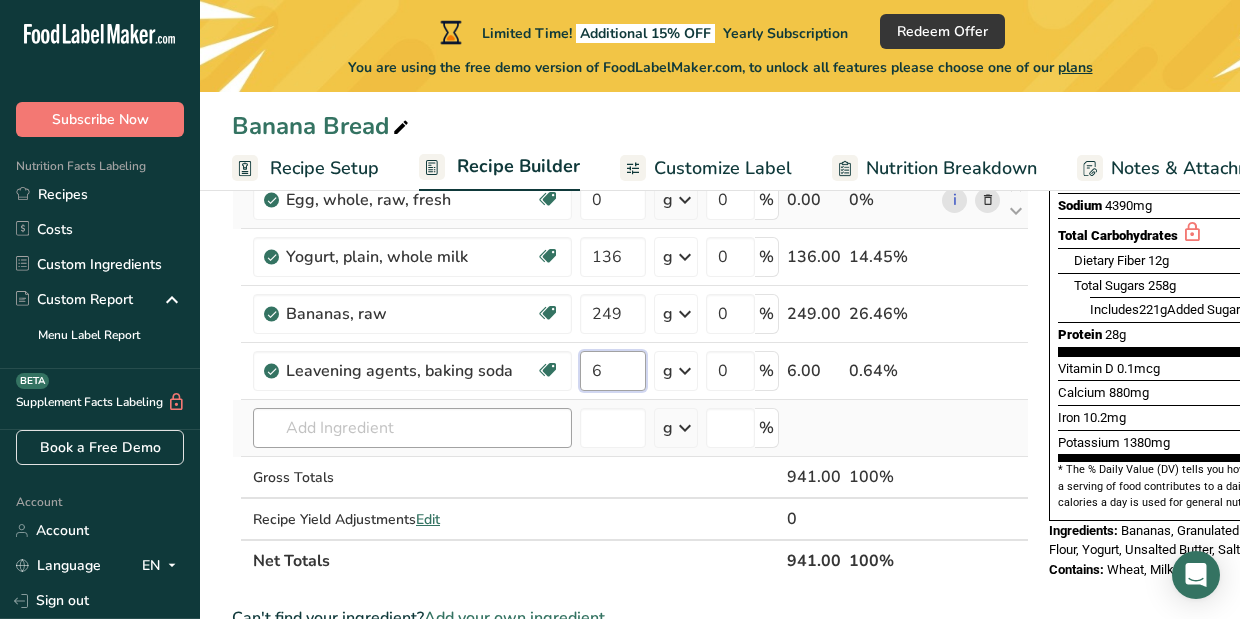 type on "6" 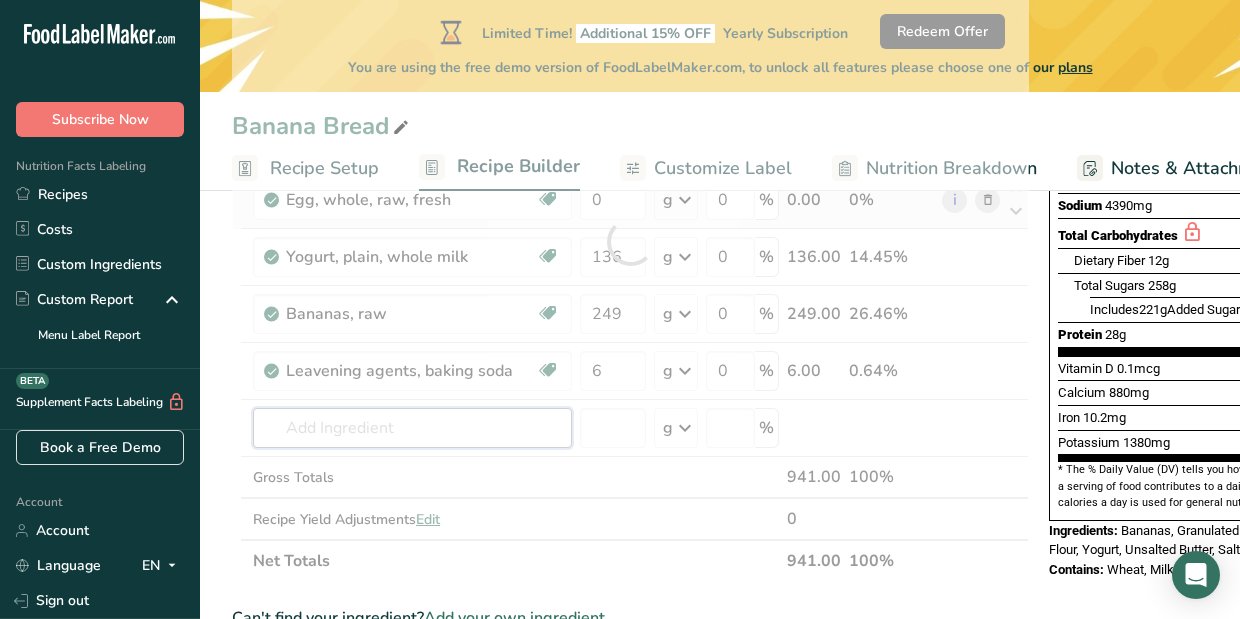 click on "Ingredient *
Amount *
Unit *
Waste *   .a-a{fill:#347362;}.b-a{fill:#fff;}          Grams
Percentage
Wheat flour, white, all-purpose, self-rising, enriched
Dairy free
Vegan
Vegetarian
Soy free
199
g
Portions
1 cup
Weight Units
g
kg
mg
See more
Volume Units
l
Volume units require a density conversion. If you know your ingredient's density enter it below. Otherwise, click on "RIA" our AI Regulatory bot - she will be able to help you
lb/ft3
g/cm3
Confirm
mL
lb/ft3
0" at bounding box center [630, 241] 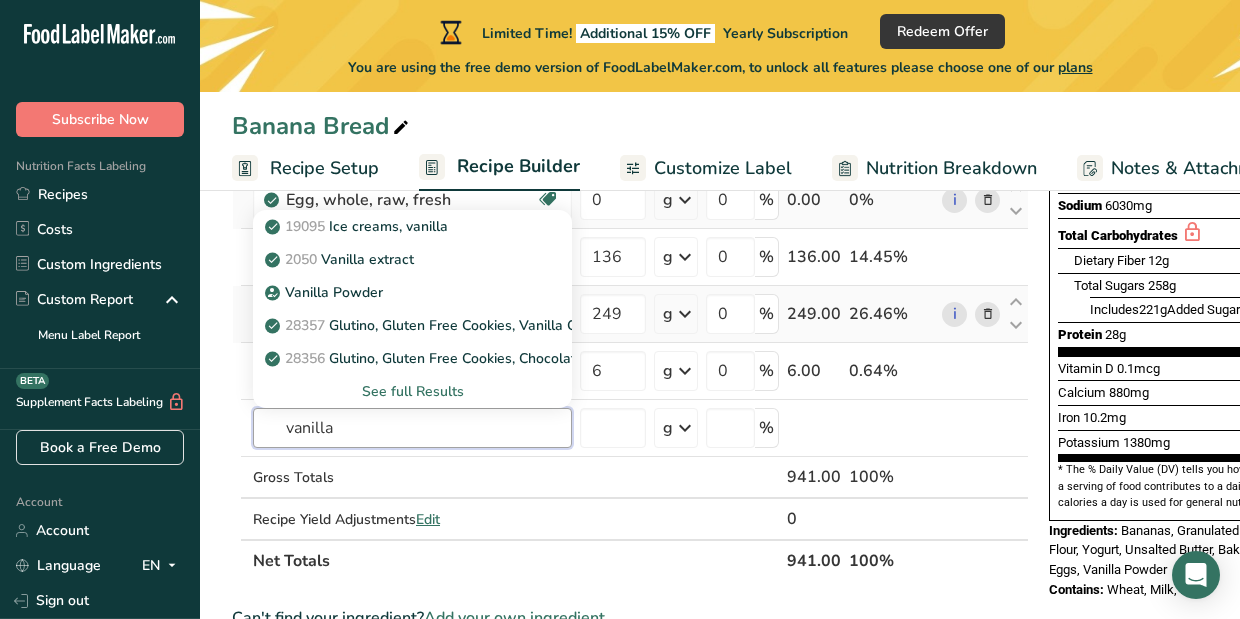 type on "vanilla" 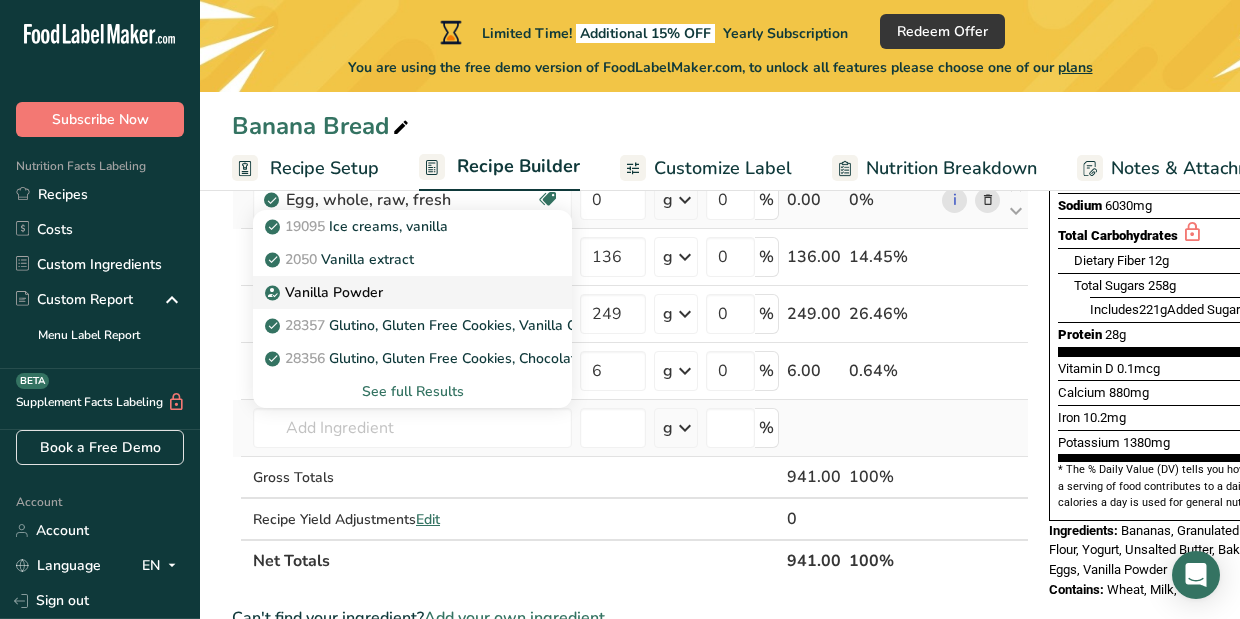 drag, startPoint x: 352, startPoint y: 336, endPoint x: 347, endPoint y: 295, distance: 41.303753 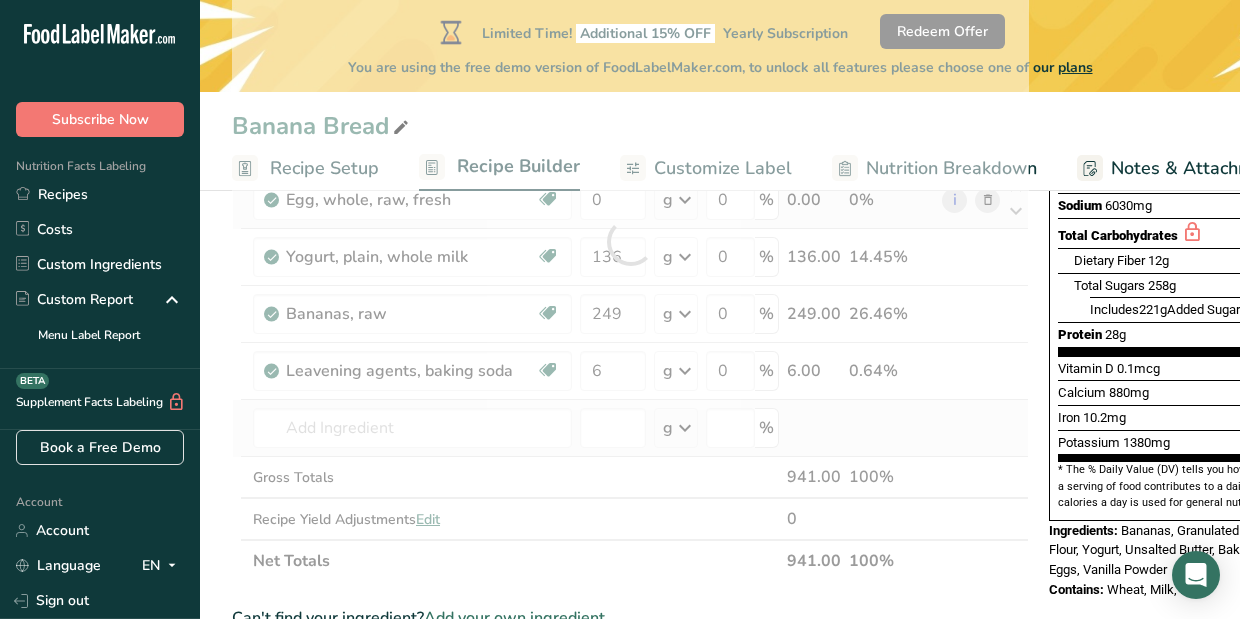 type on "Vanilla Powder" 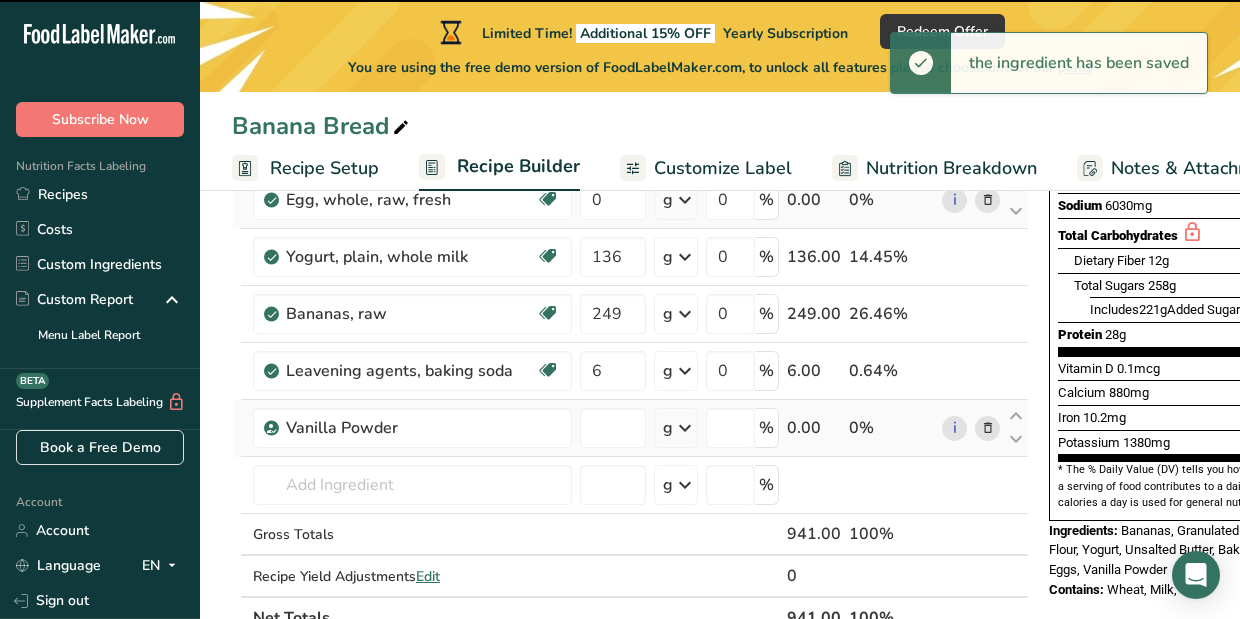 type on "0" 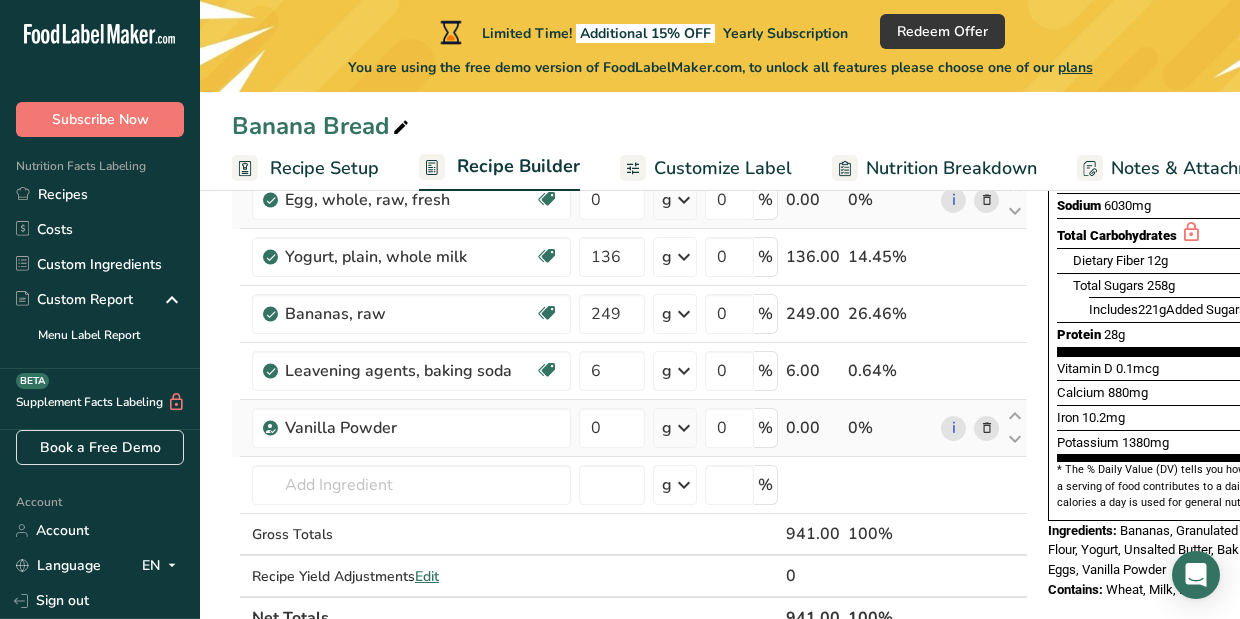 scroll, scrollTop: 0, scrollLeft: 20, axis: horizontal 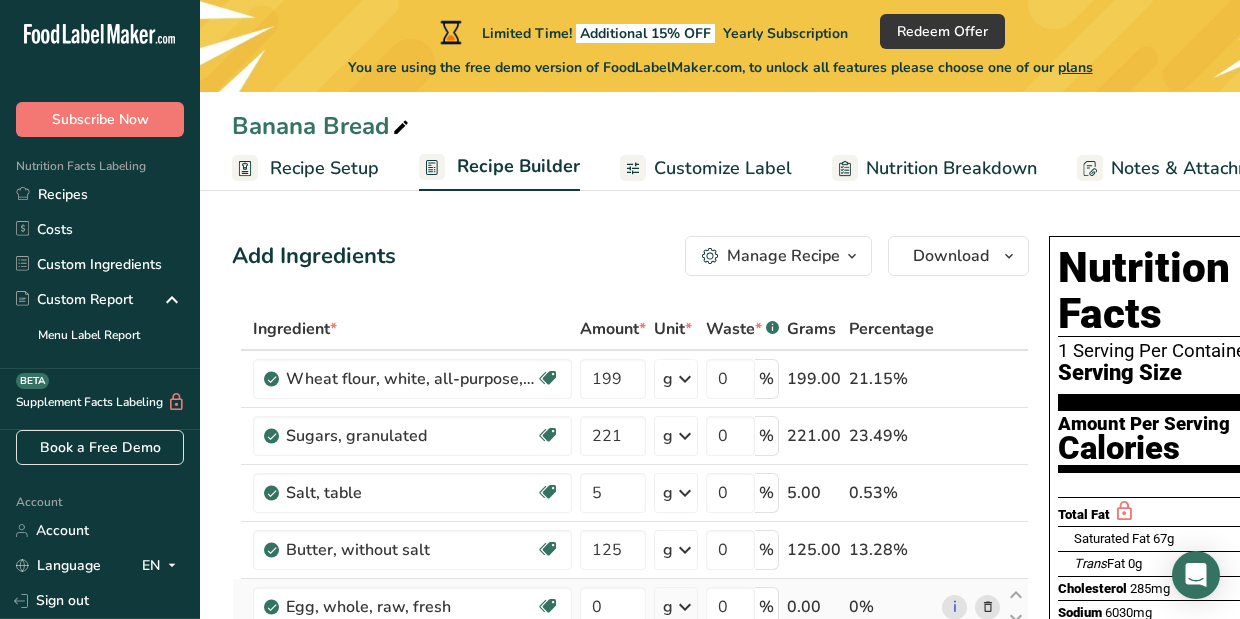 click at bounding box center [852, 256] 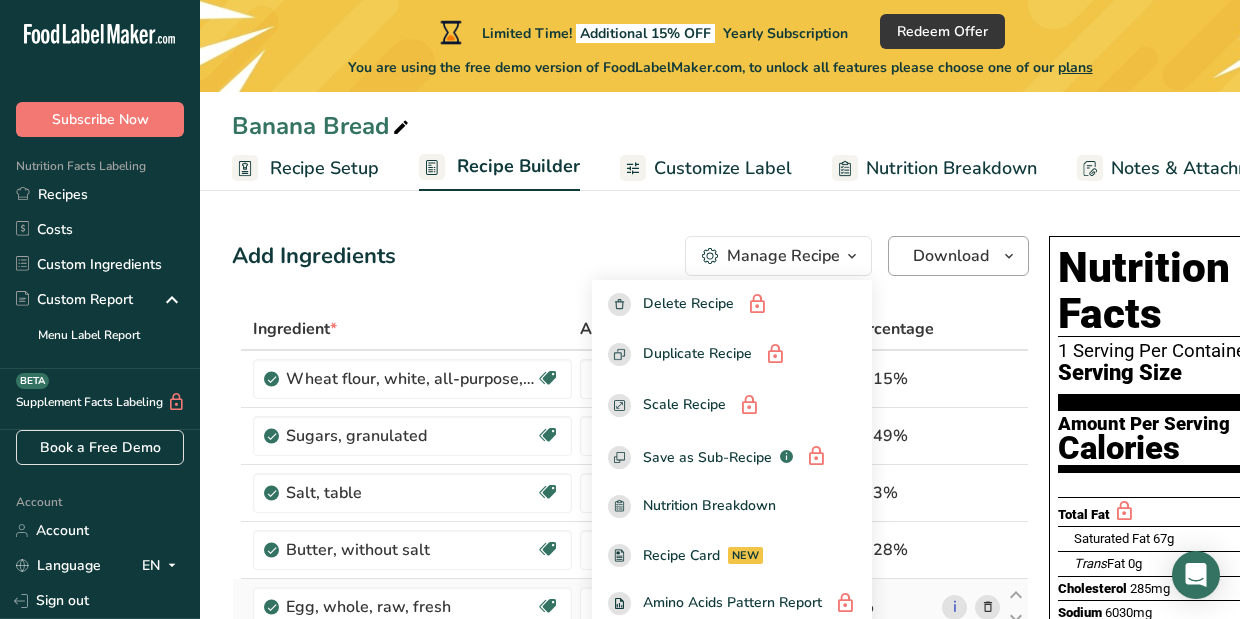 click on "Download" at bounding box center [958, 256] 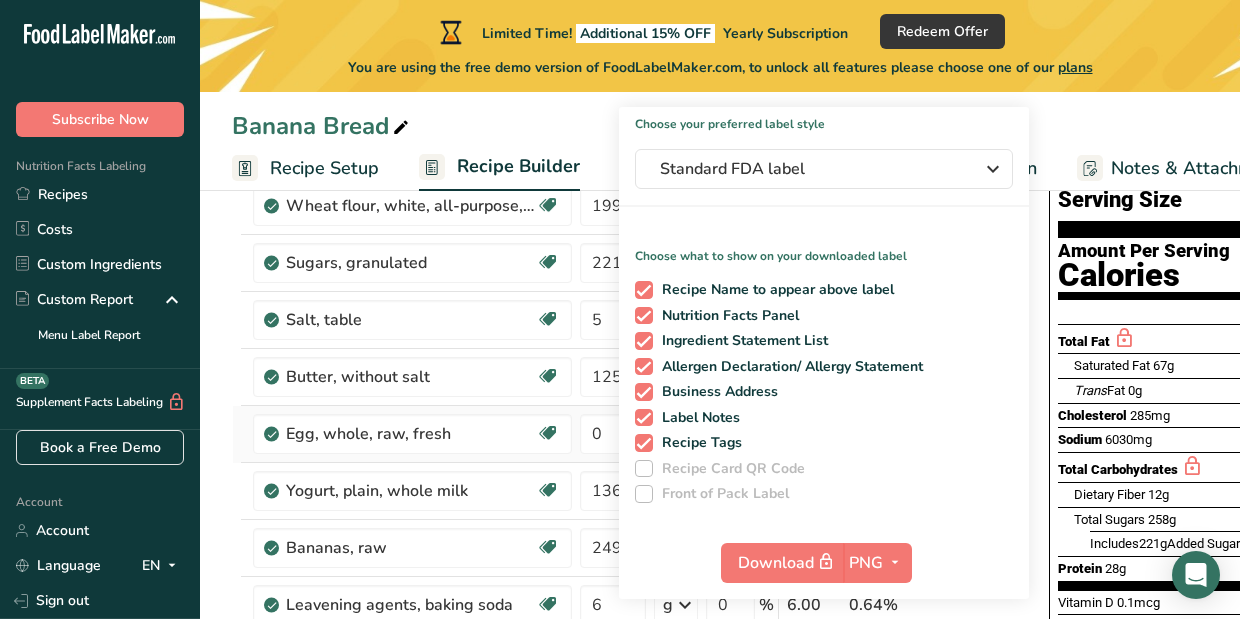 scroll, scrollTop: 174, scrollLeft: 0, axis: vertical 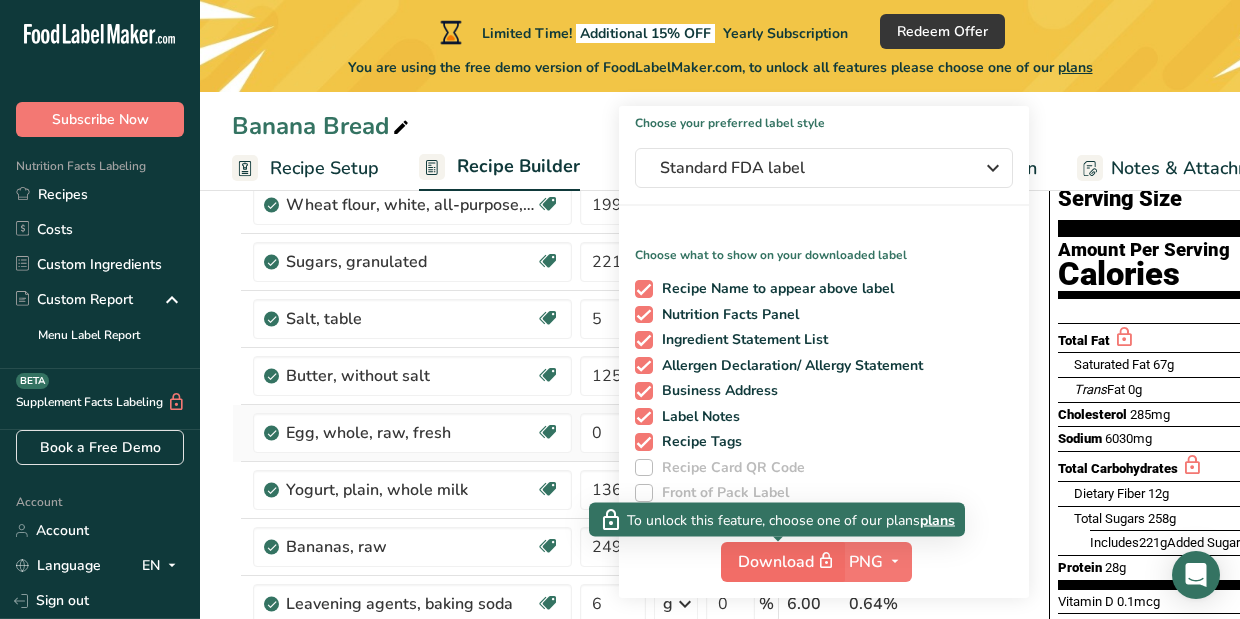 click on "Download" at bounding box center (788, 561) 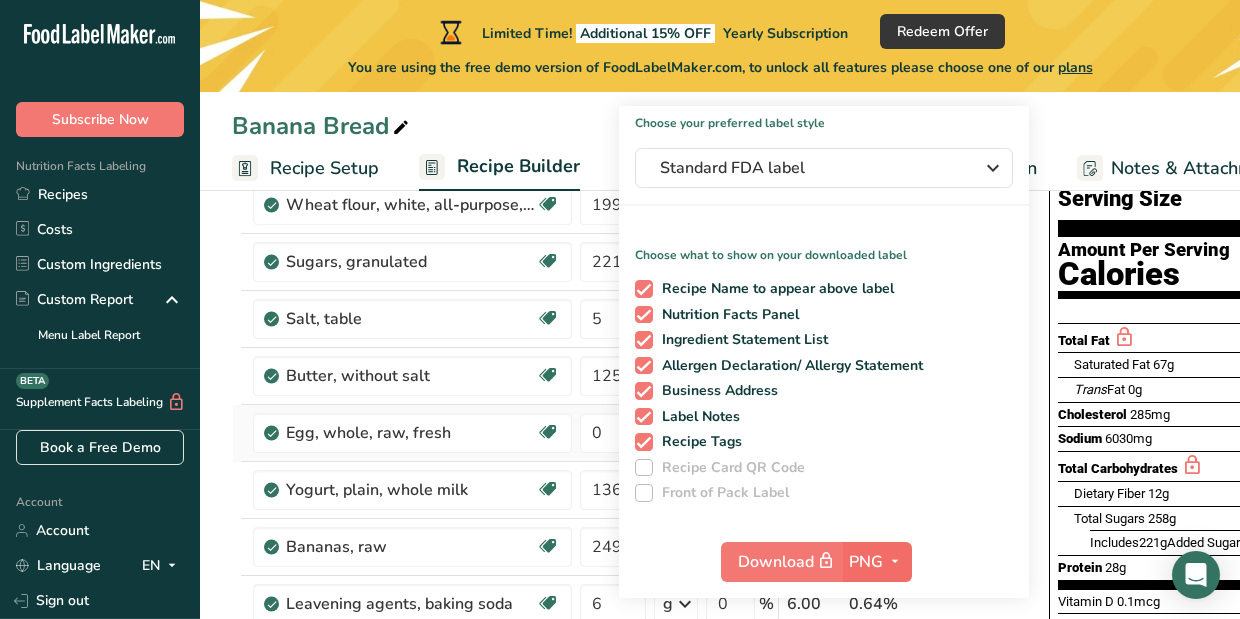 click on "PNG" at bounding box center [866, 562] 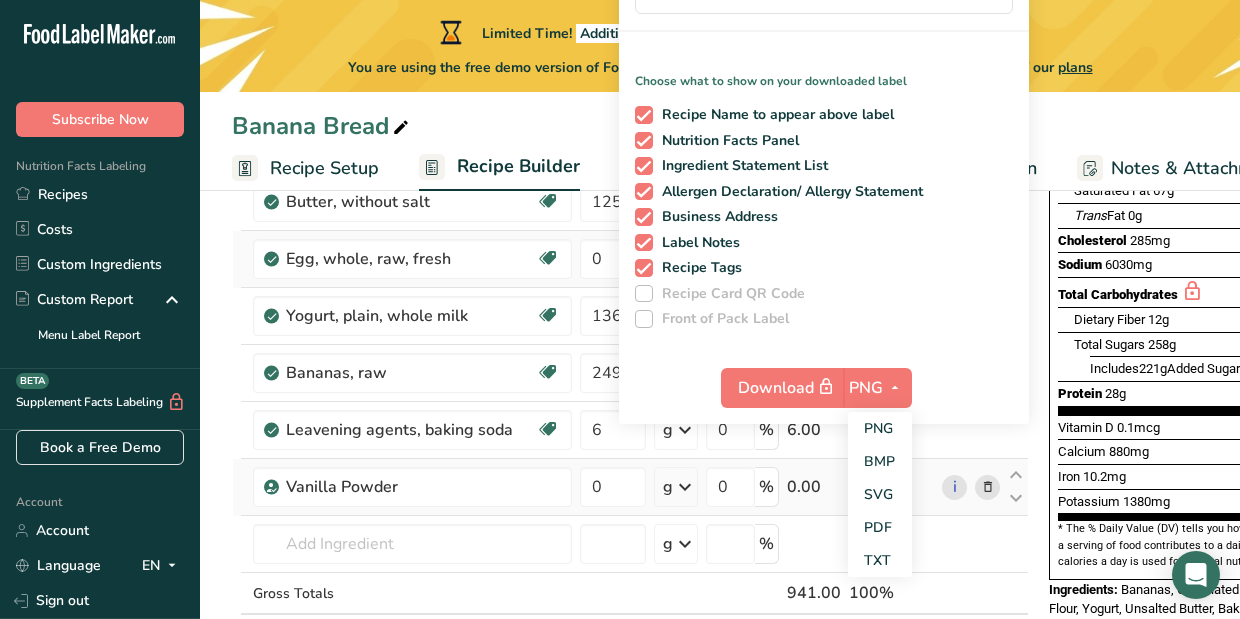 scroll, scrollTop: 358, scrollLeft: 0, axis: vertical 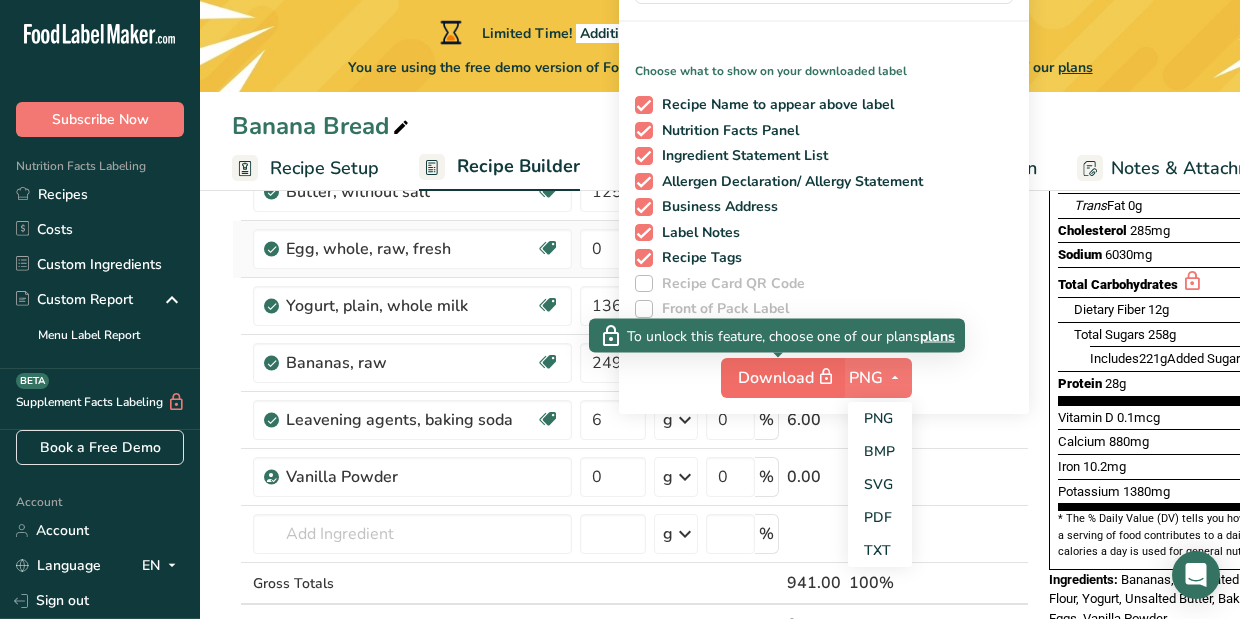click on "Download" at bounding box center [788, 377] 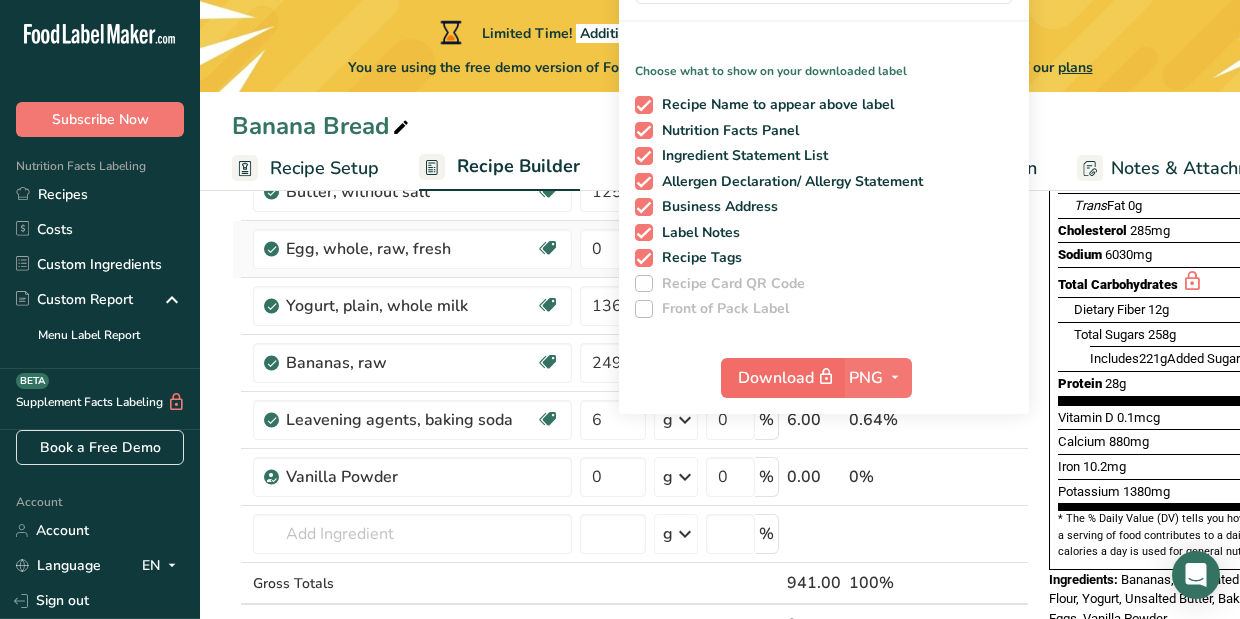 click on "Download" at bounding box center [788, 377] 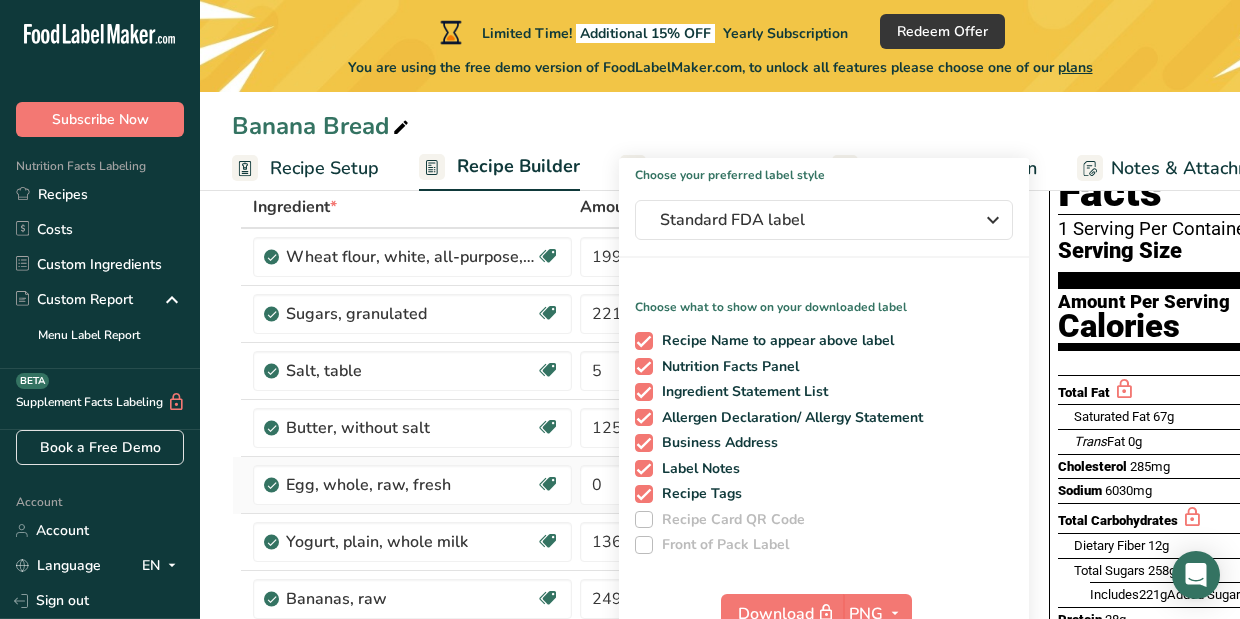 scroll, scrollTop: 110, scrollLeft: 0, axis: vertical 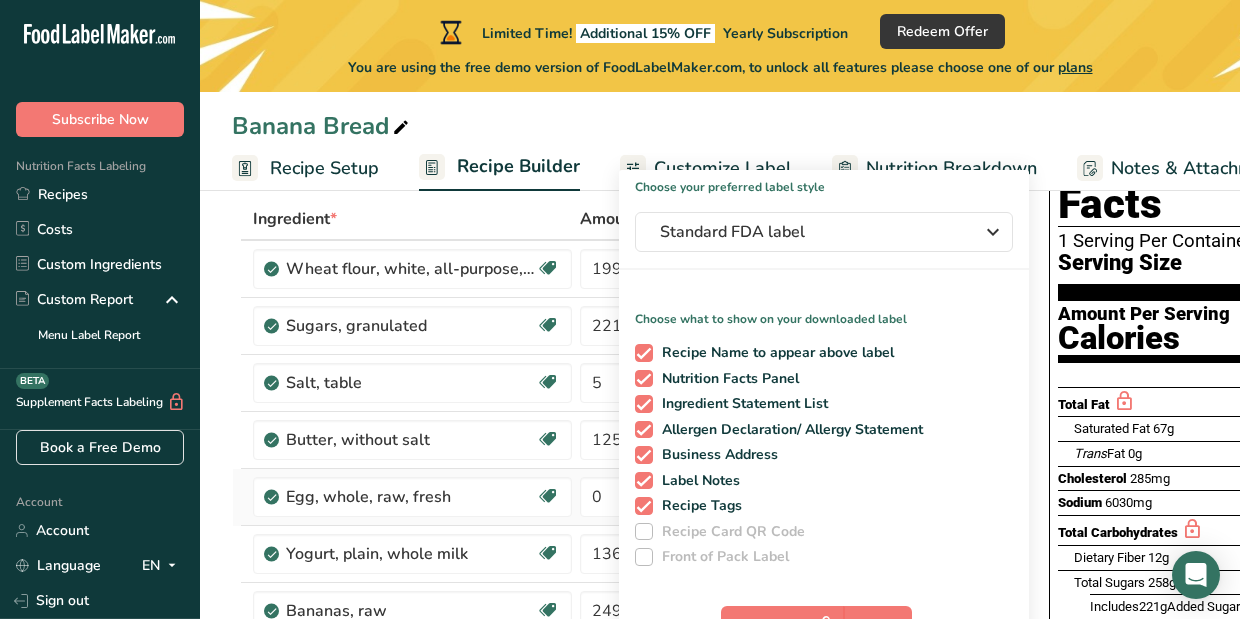click on "Ingredient *" at bounding box center [412, 219] 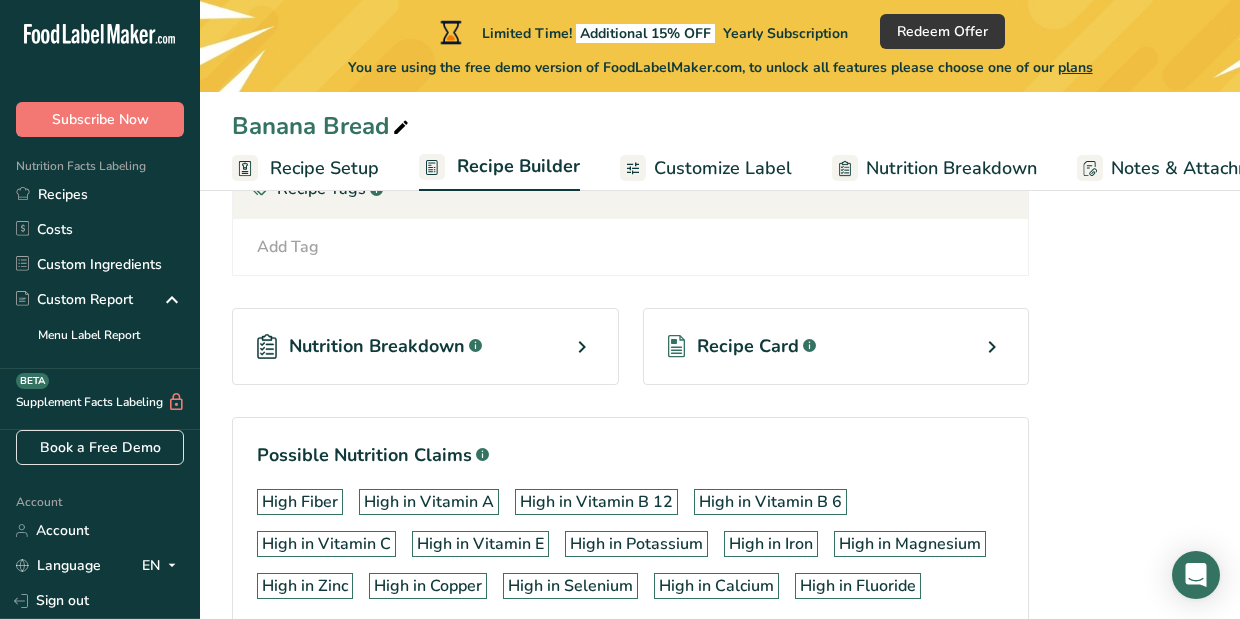 scroll, scrollTop: 1127, scrollLeft: 0, axis: vertical 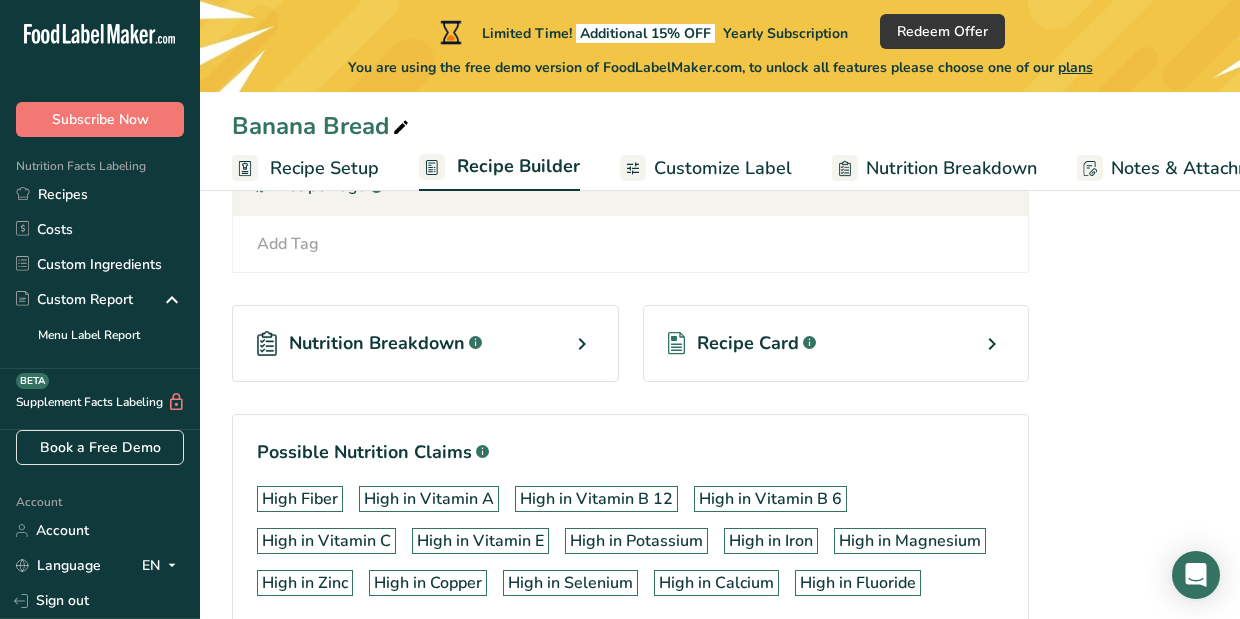 click on "Nutrition Breakdown" at bounding box center [377, 343] 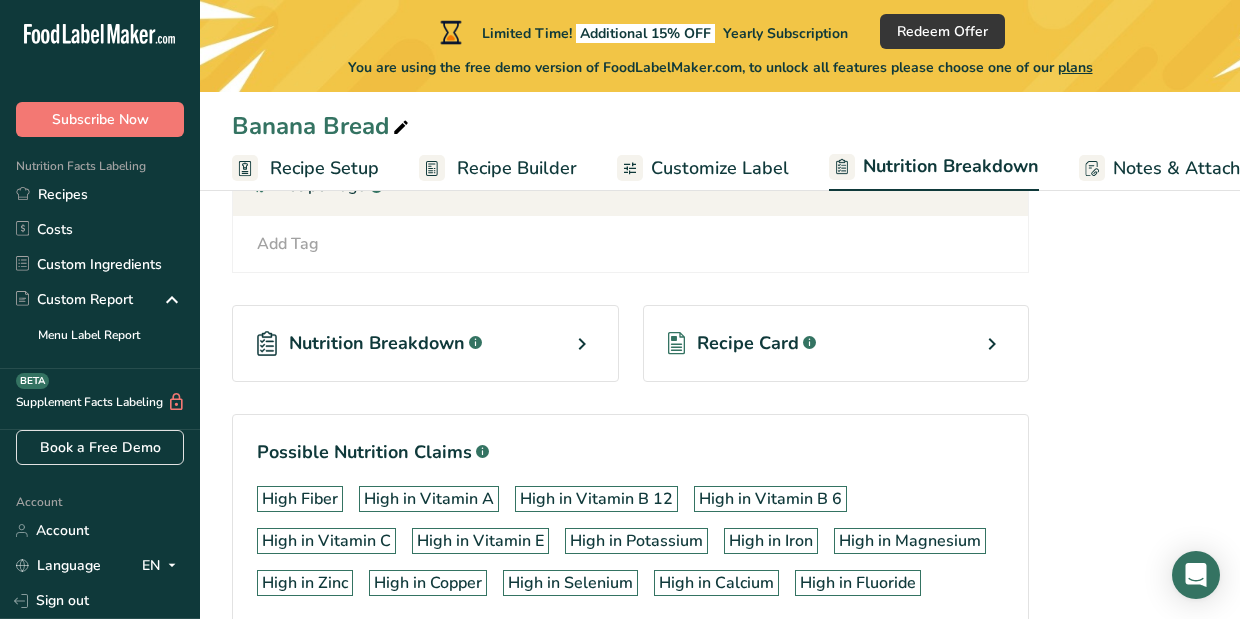 select on "Calories" 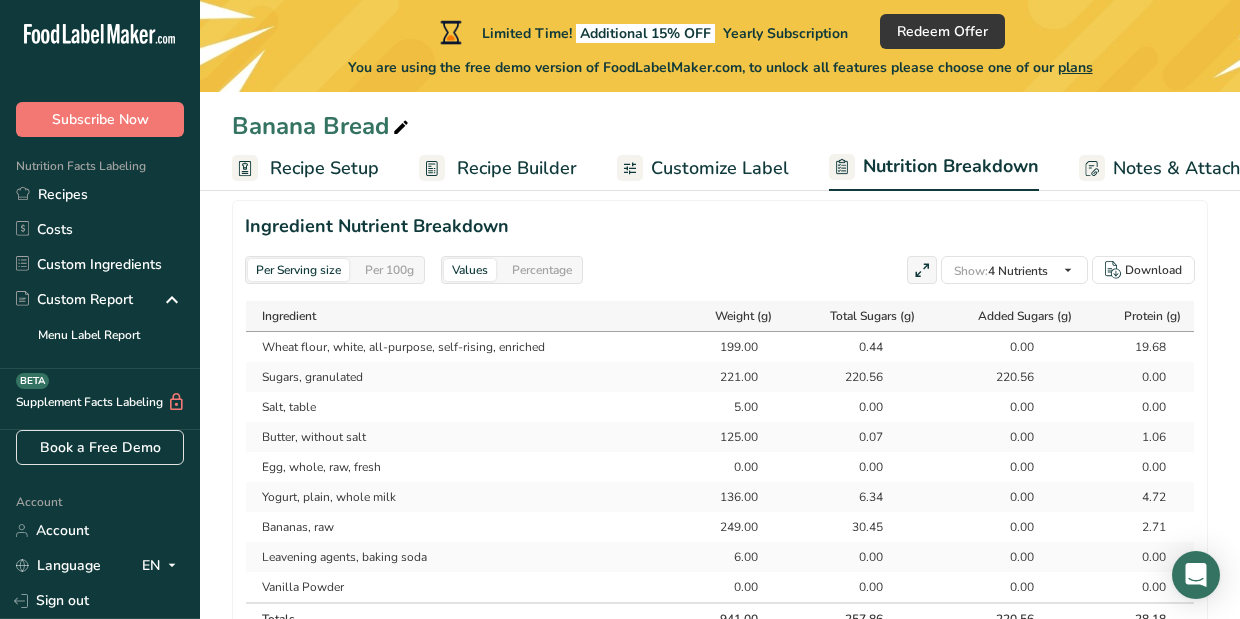 scroll, scrollTop: 1091, scrollLeft: 0, axis: vertical 